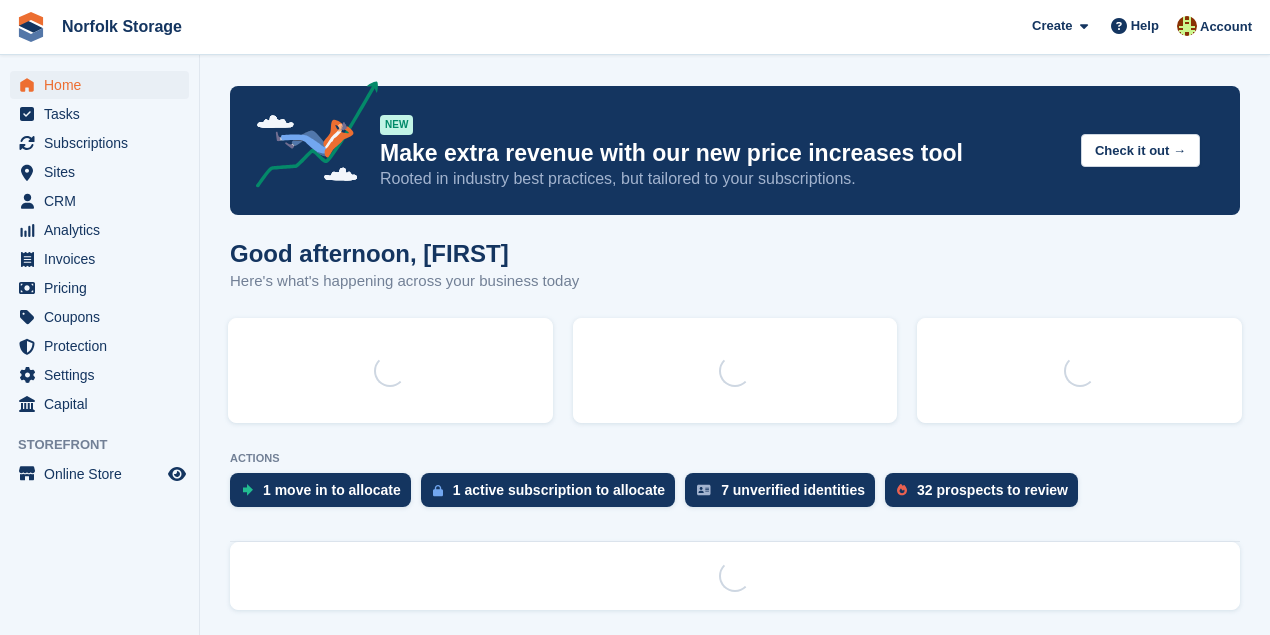 scroll, scrollTop: 0, scrollLeft: 0, axis: both 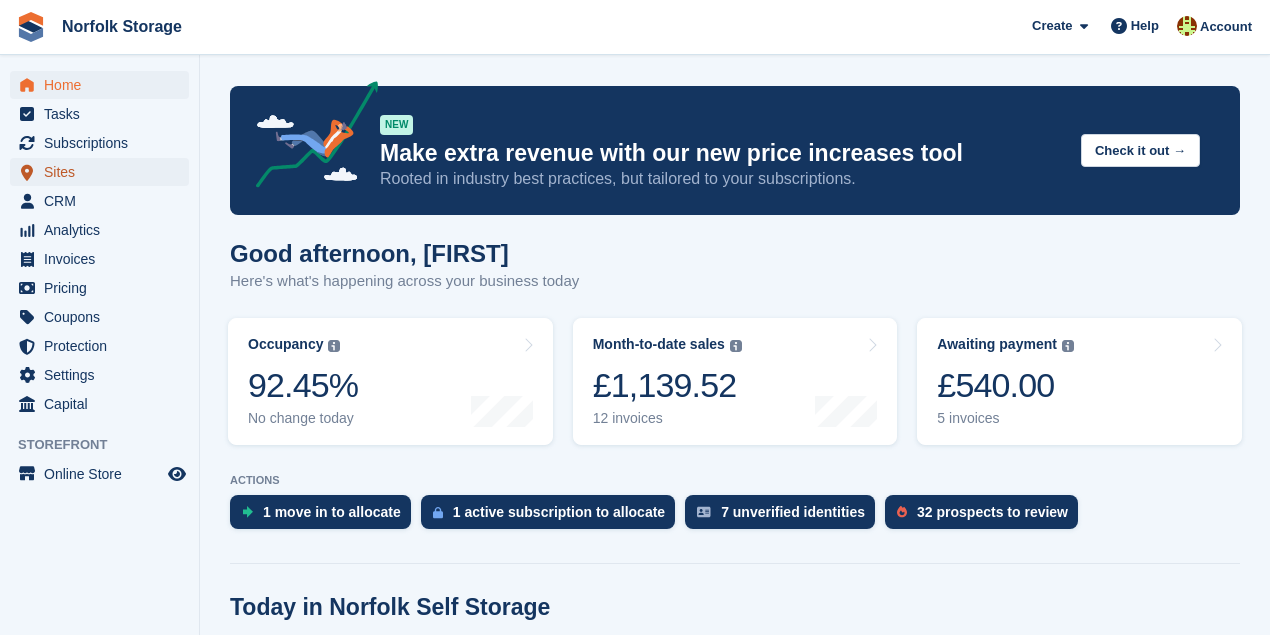 click on "Sites" at bounding box center [104, 172] 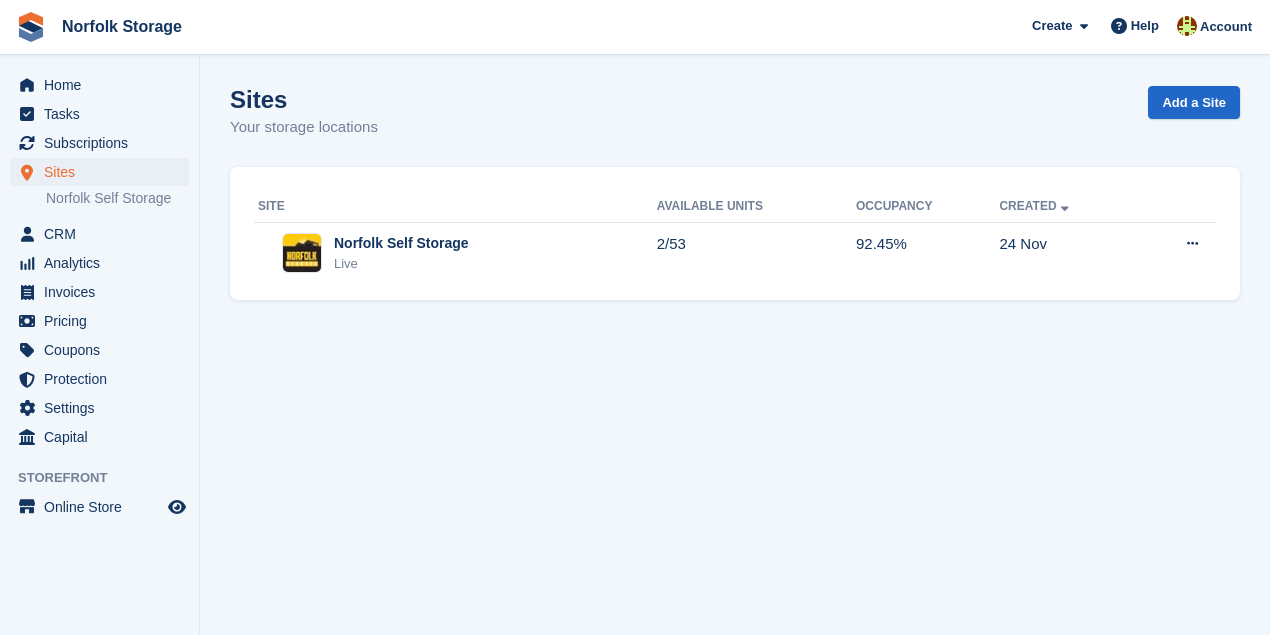 scroll, scrollTop: 0, scrollLeft: 0, axis: both 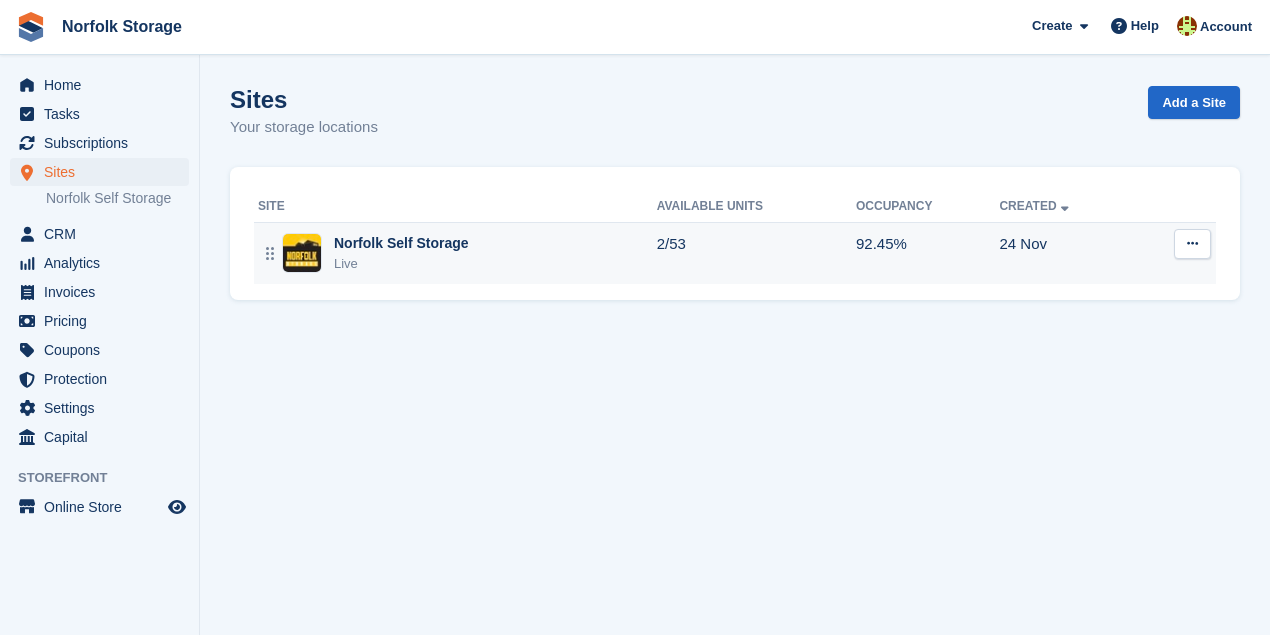 click on "2/53" at bounding box center [756, 253] 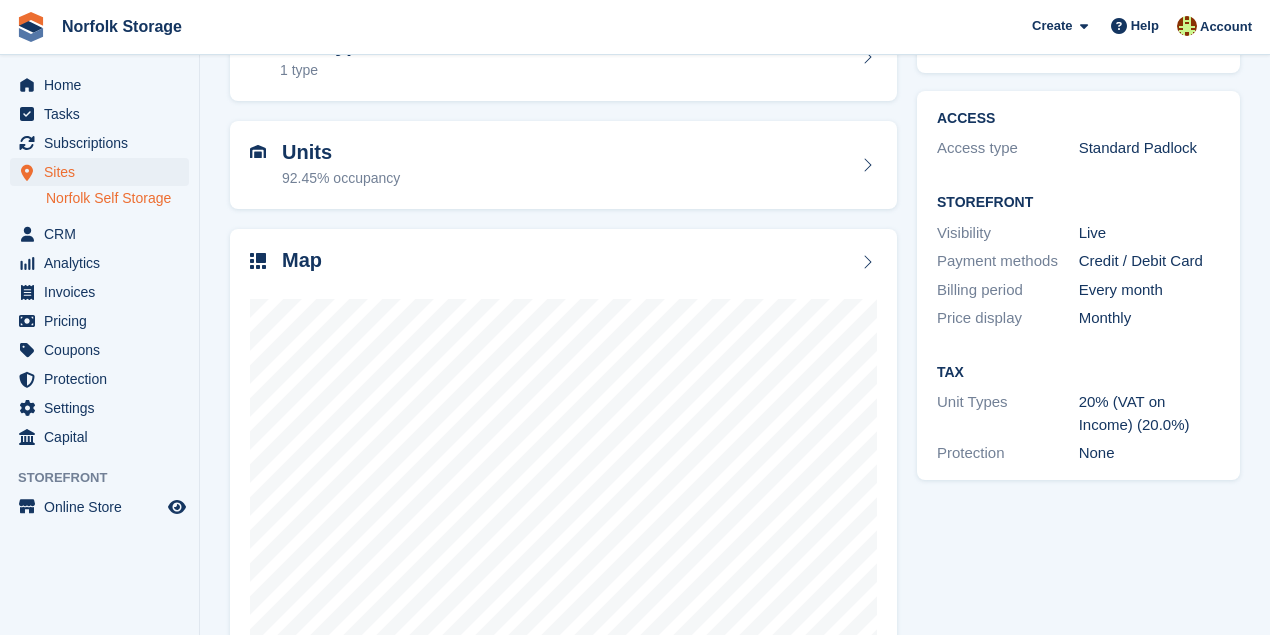 scroll, scrollTop: 217, scrollLeft: 0, axis: vertical 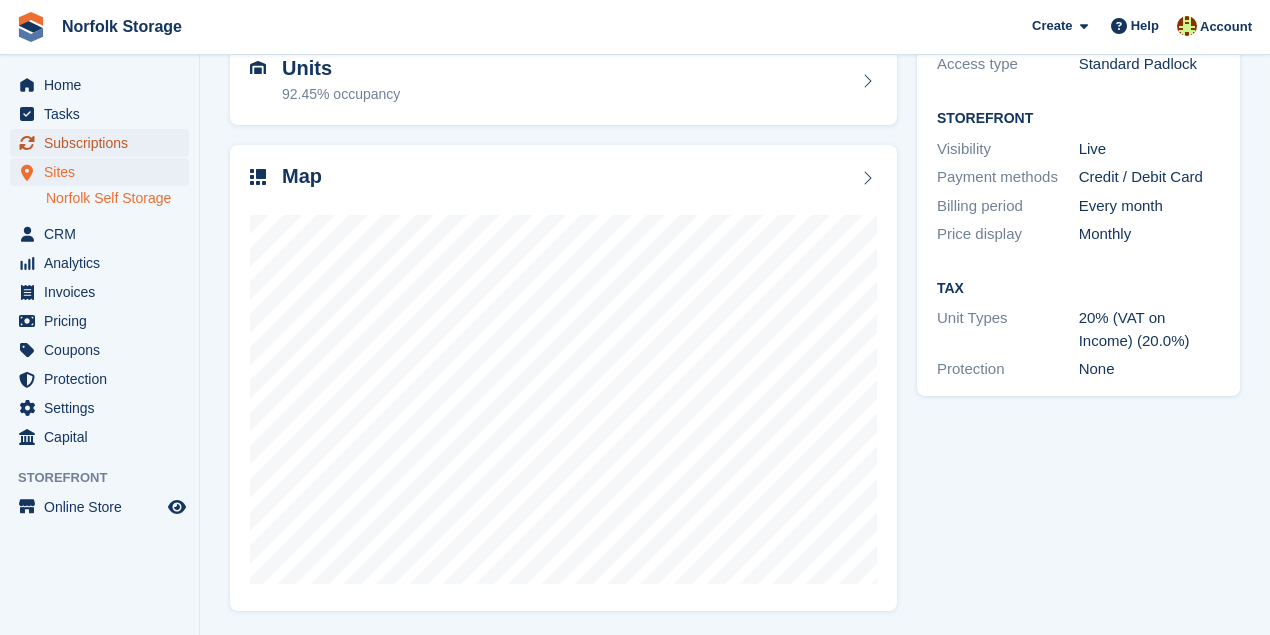 click on "Subscriptions" at bounding box center [104, 143] 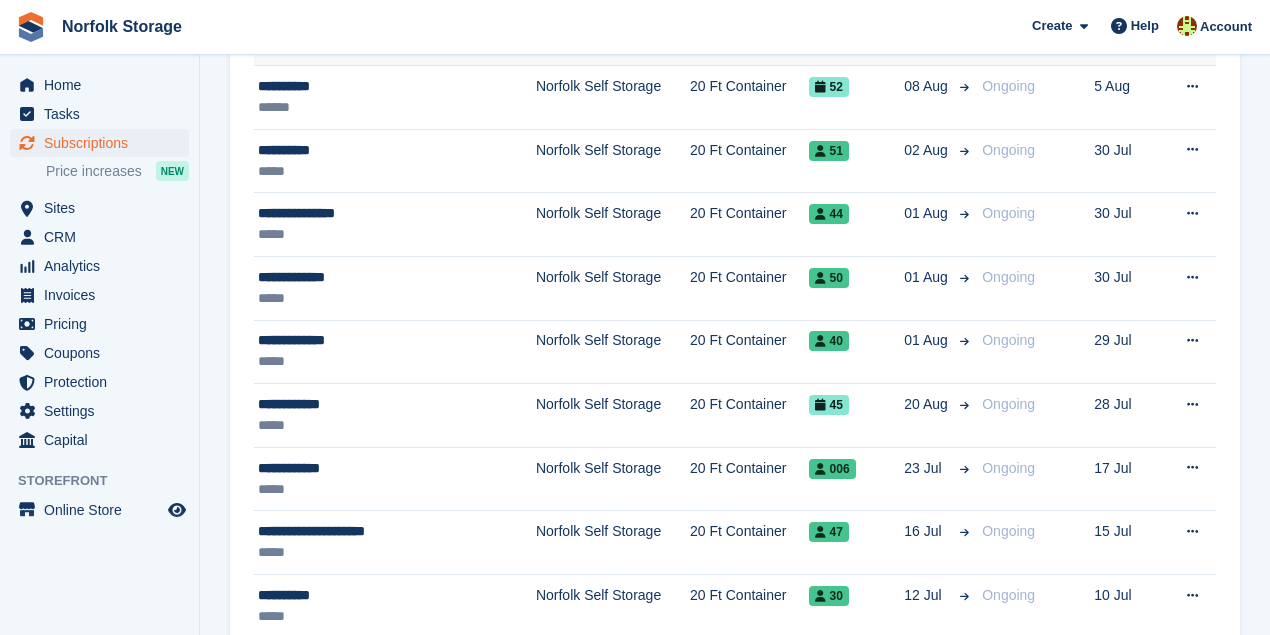 scroll, scrollTop: 133, scrollLeft: 0, axis: vertical 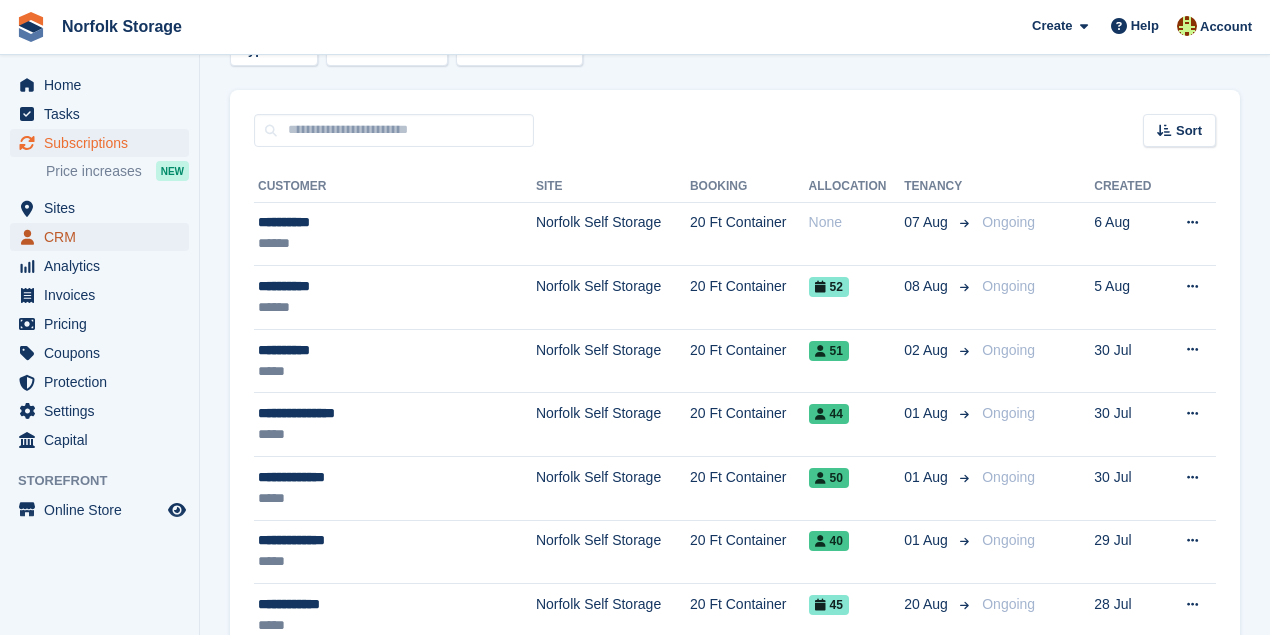 click on "CRM" at bounding box center [104, 237] 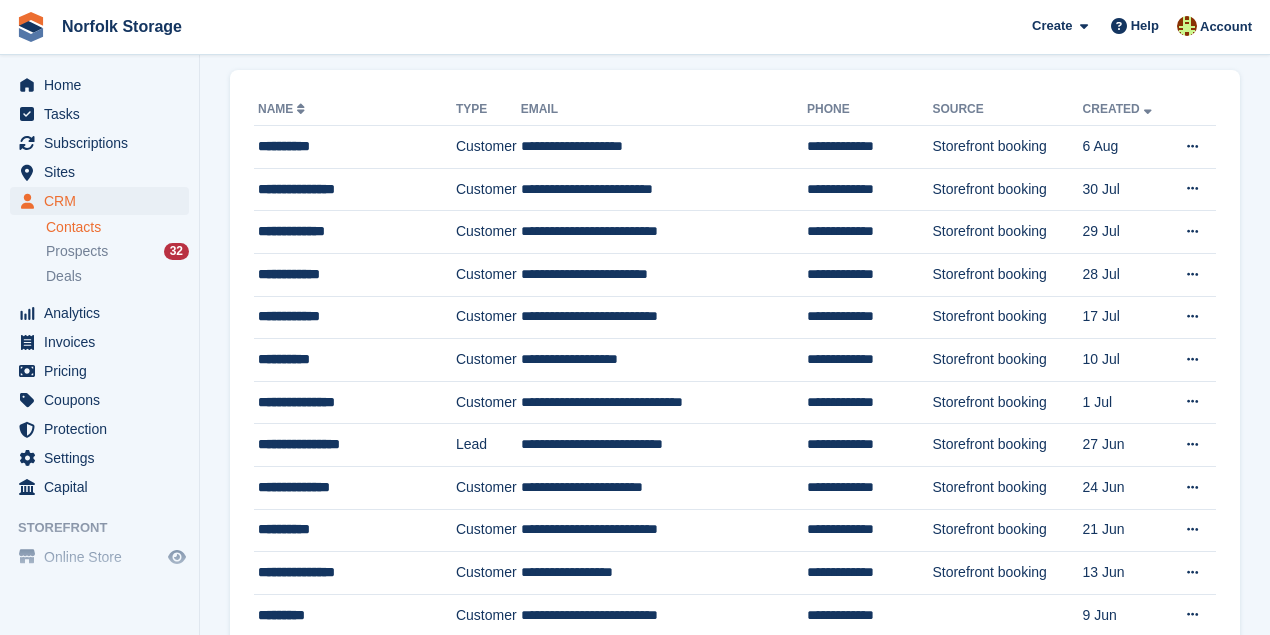 scroll, scrollTop: 0, scrollLeft: 0, axis: both 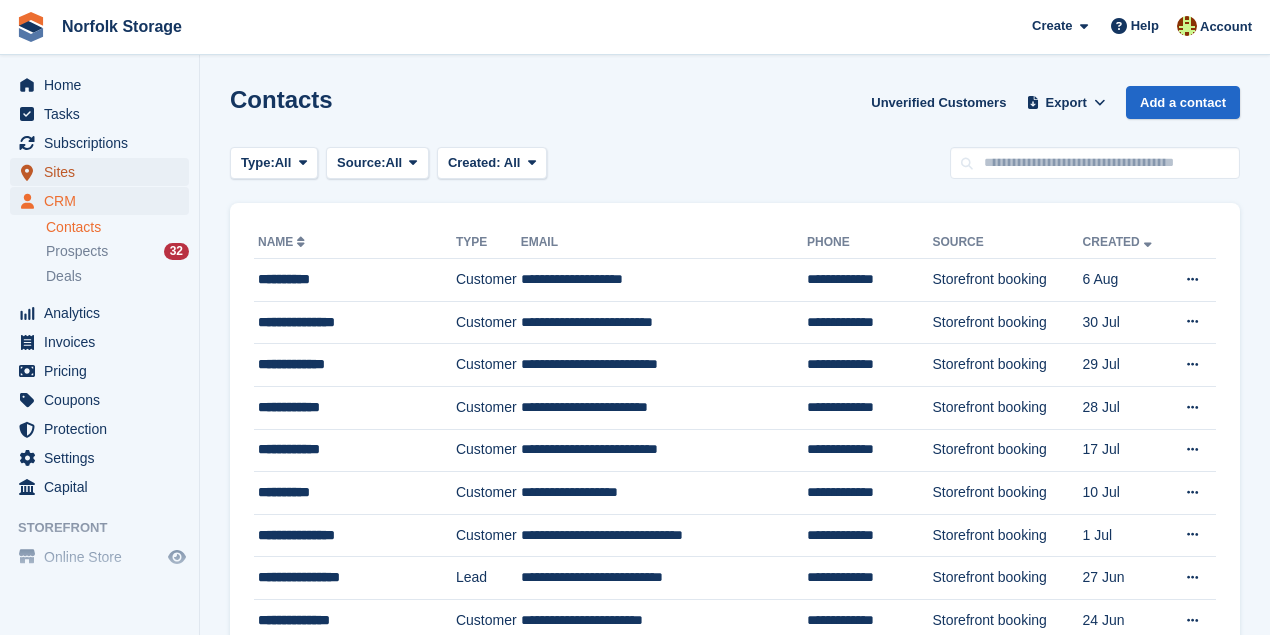 click on "Sites" at bounding box center (104, 172) 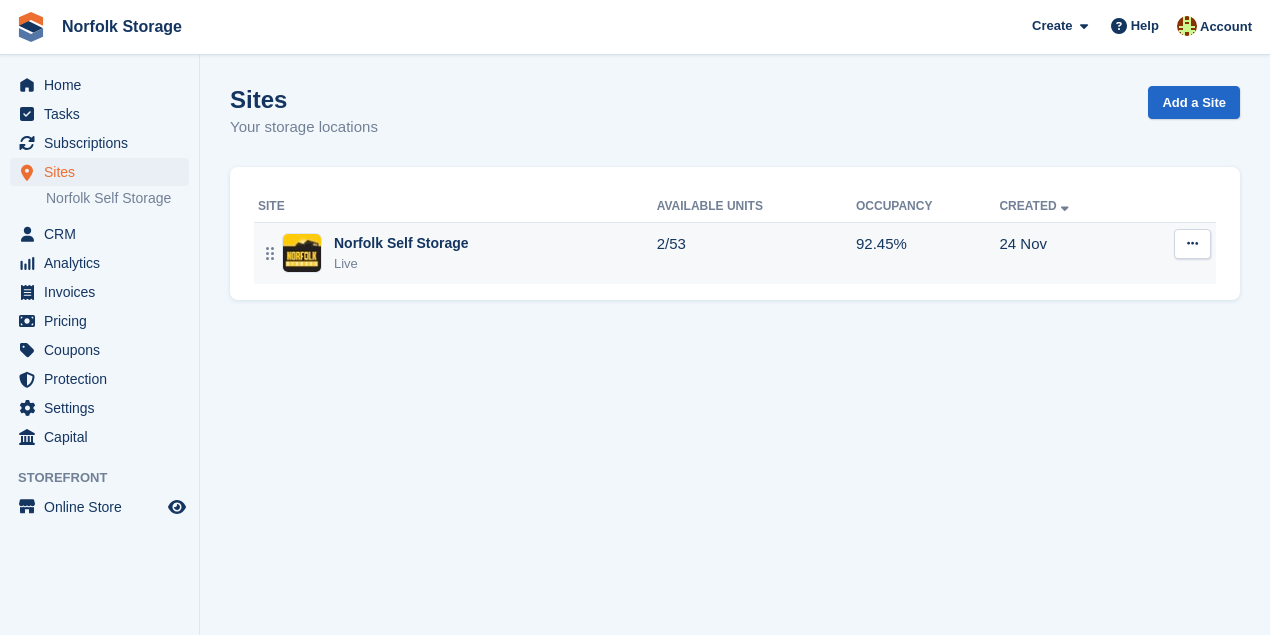 click on "2/53" at bounding box center (756, 253) 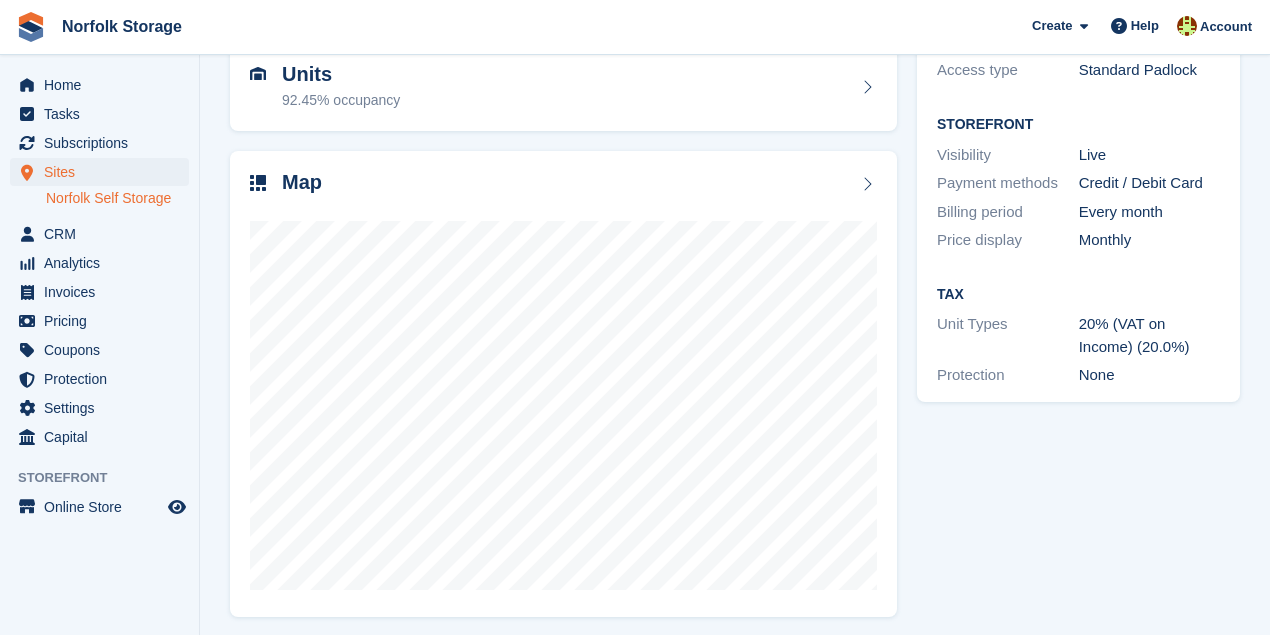 scroll, scrollTop: 217, scrollLeft: 0, axis: vertical 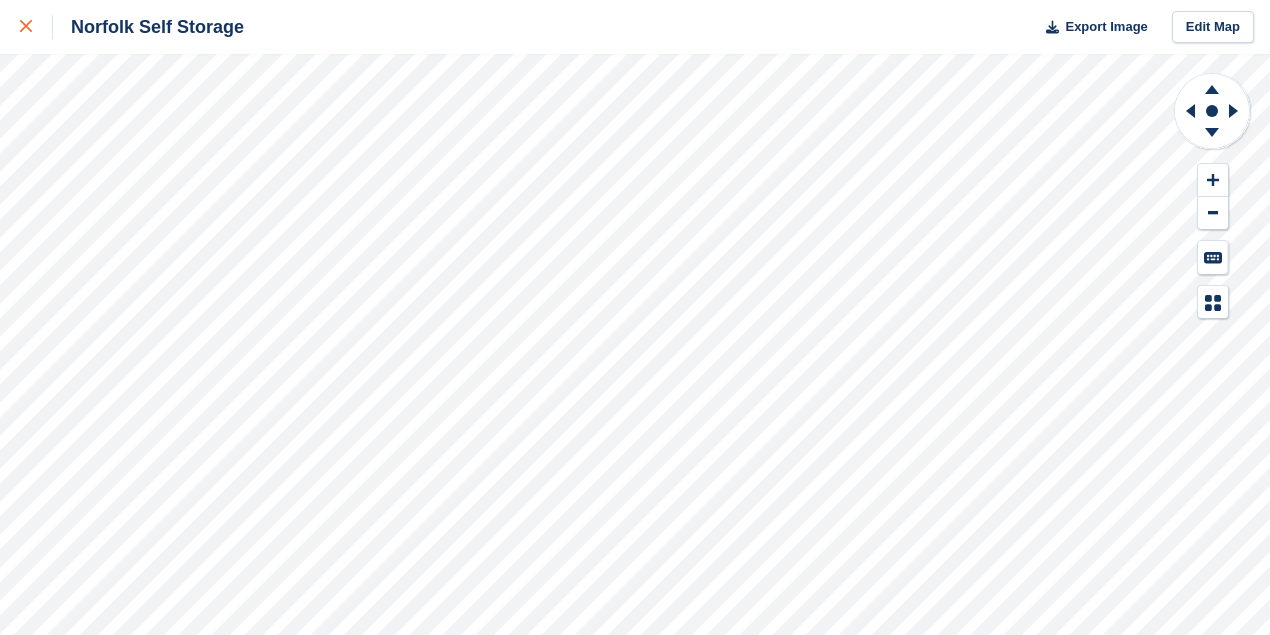 click at bounding box center [36, 27] 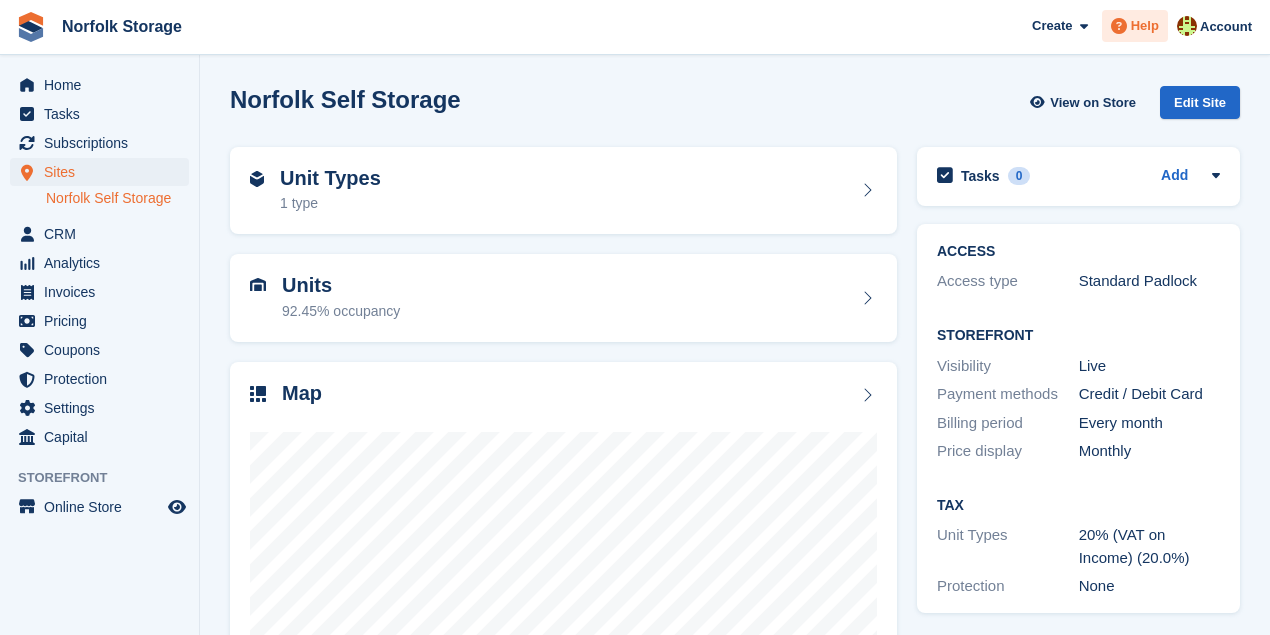 scroll, scrollTop: 0, scrollLeft: 0, axis: both 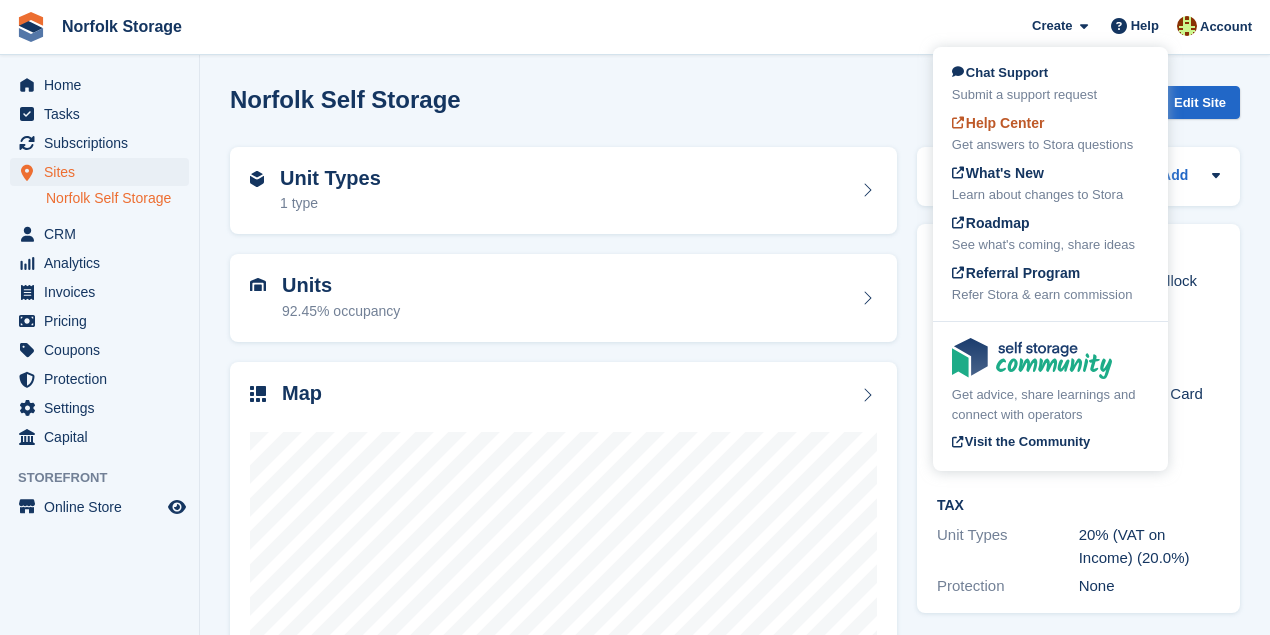 click on "Help Center
Get answers to Stora questions" at bounding box center [1050, 134] 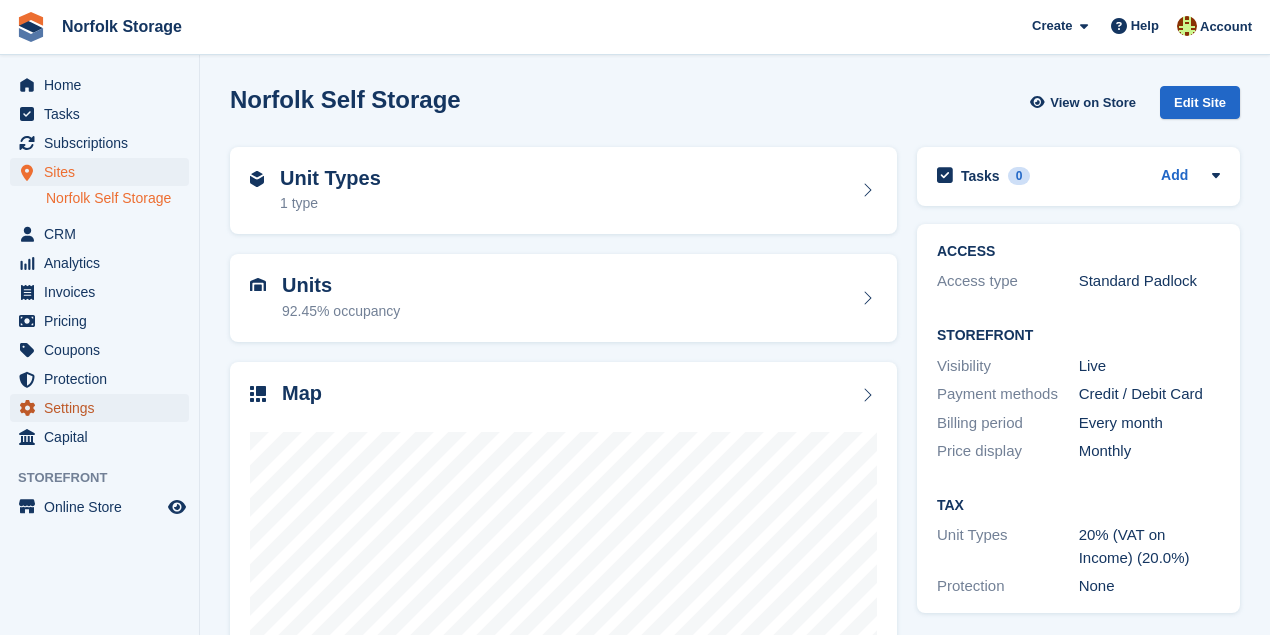 click on "Settings" at bounding box center [104, 408] 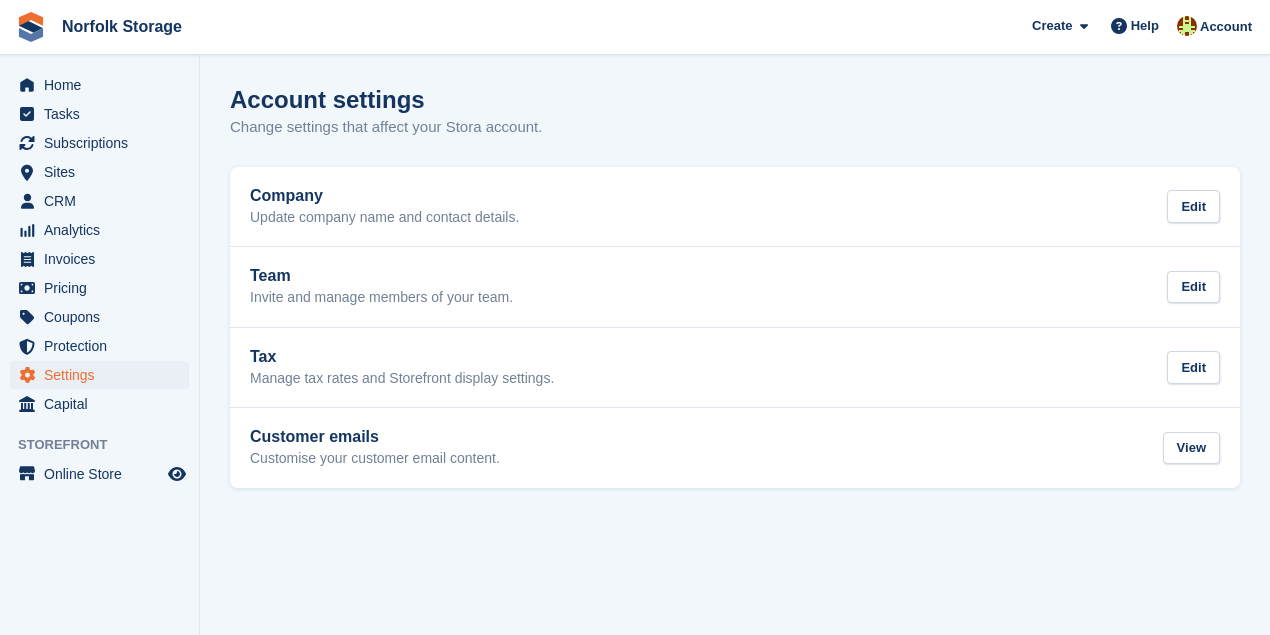 scroll, scrollTop: 0, scrollLeft: 0, axis: both 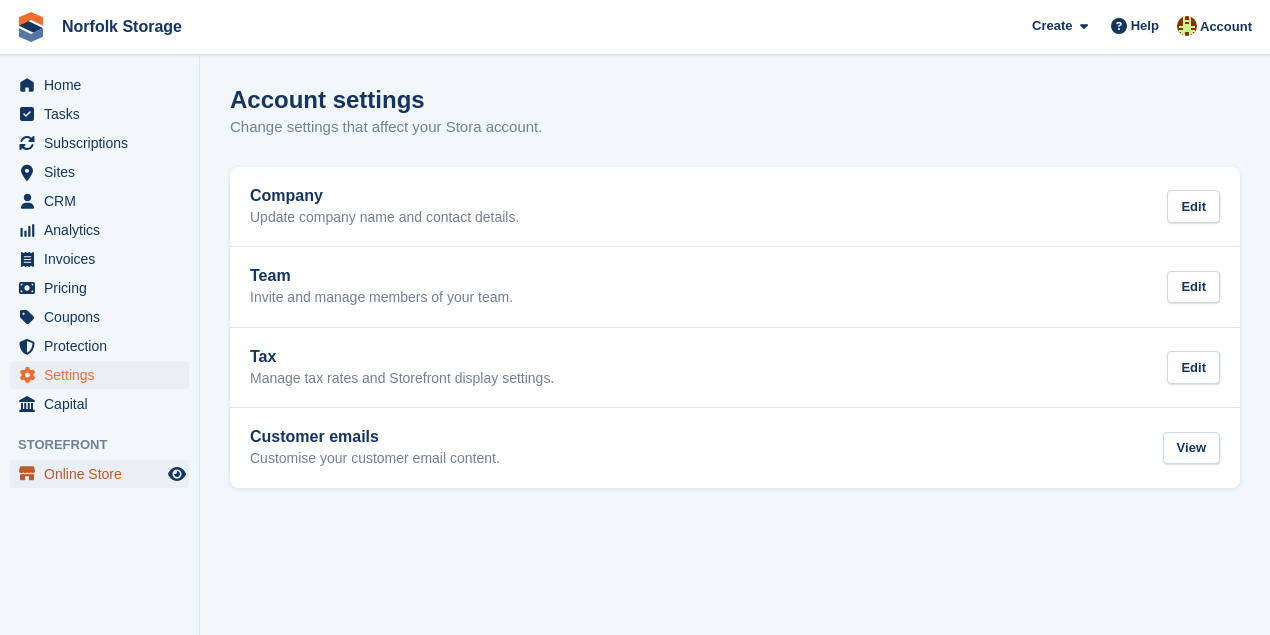 click on "Online Store" at bounding box center [104, 474] 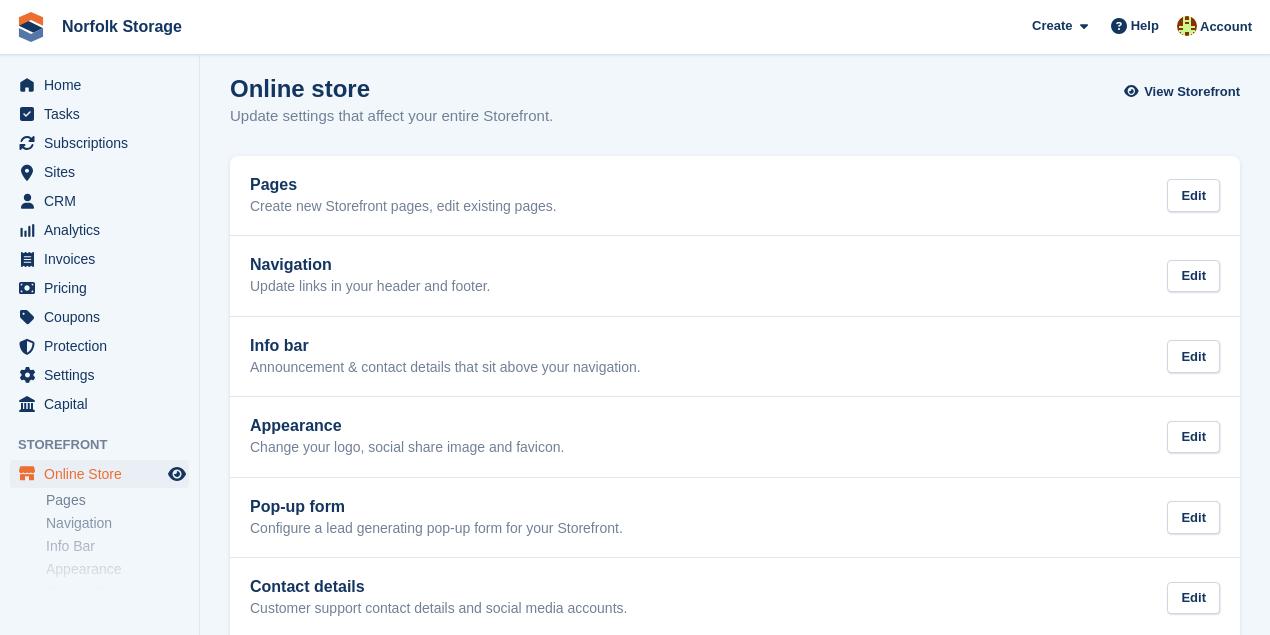 scroll, scrollTop: 0, scrollLeft: 0, axis: both 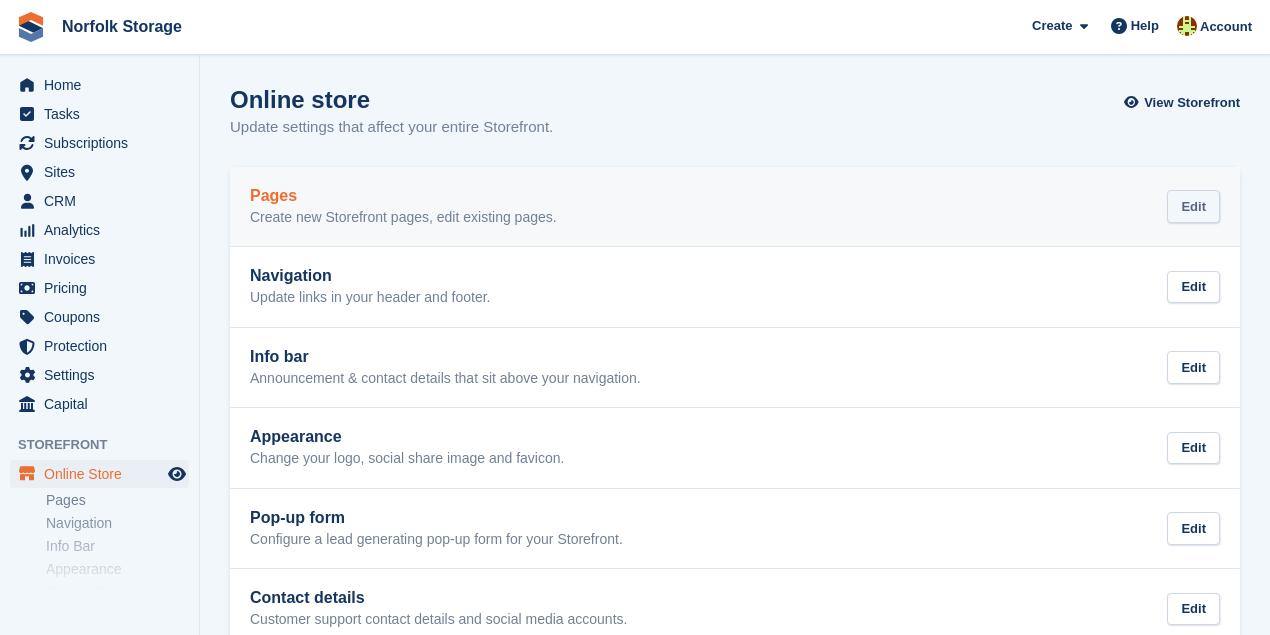 click on "Edit" at bounding box center (1193, 206) 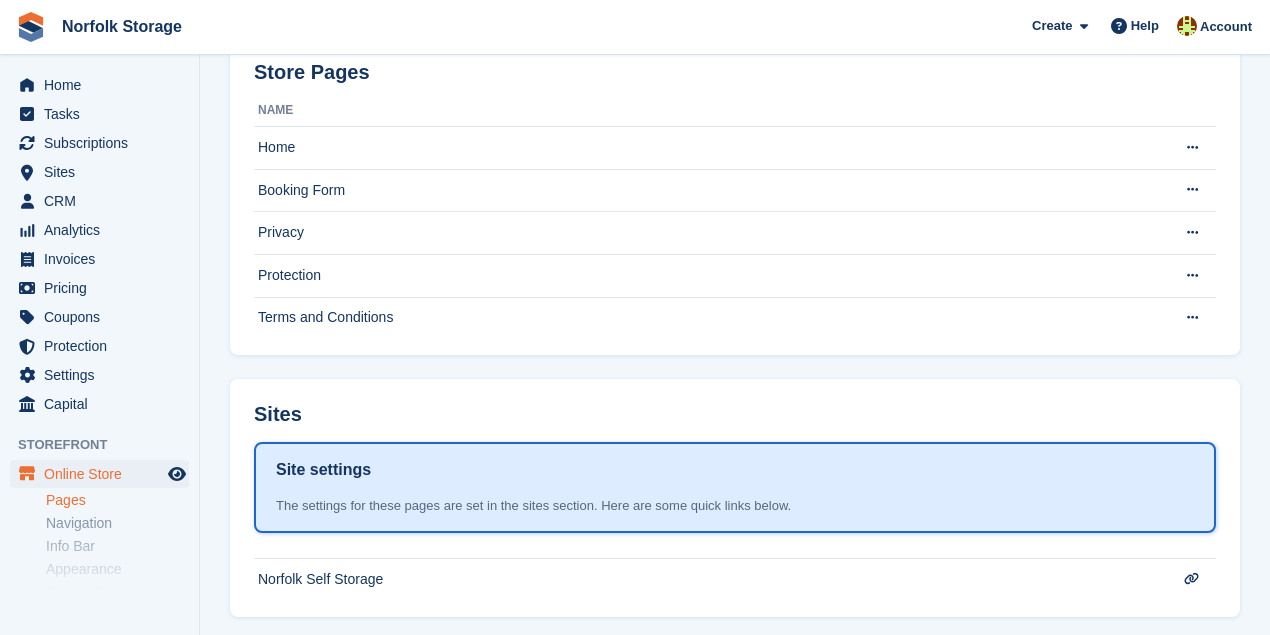 scroll, scrollTop: 0, scrollLeft: 0, axis: both 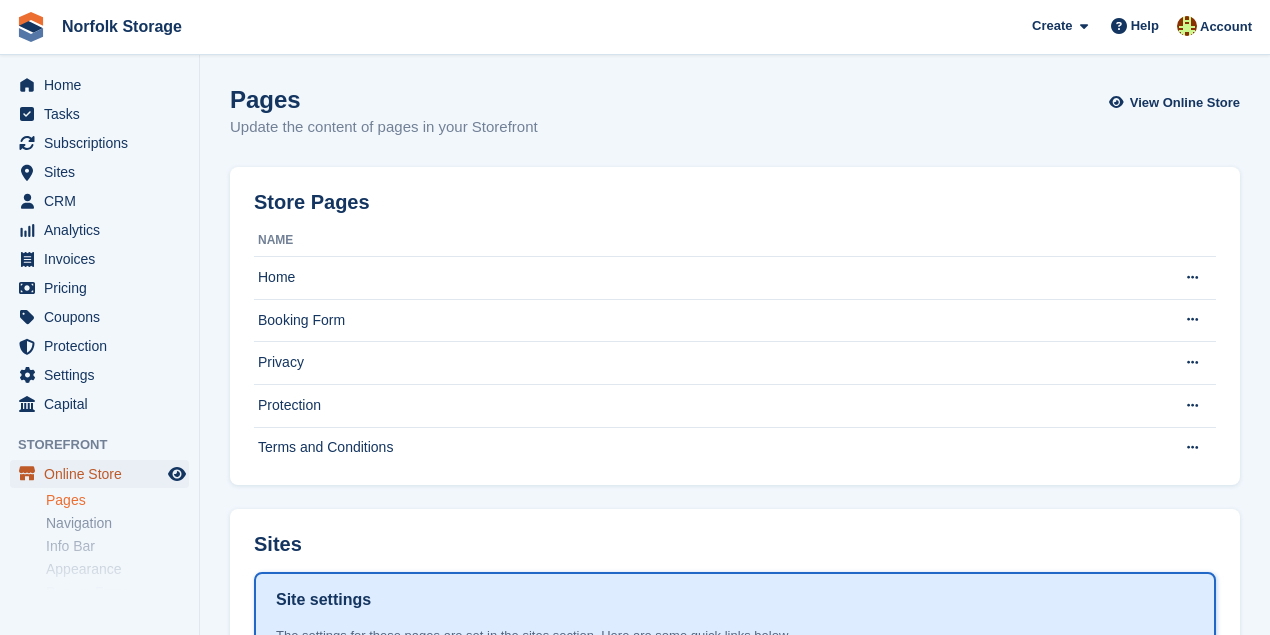 click on "Online Store" at bounding box center (104, 474) 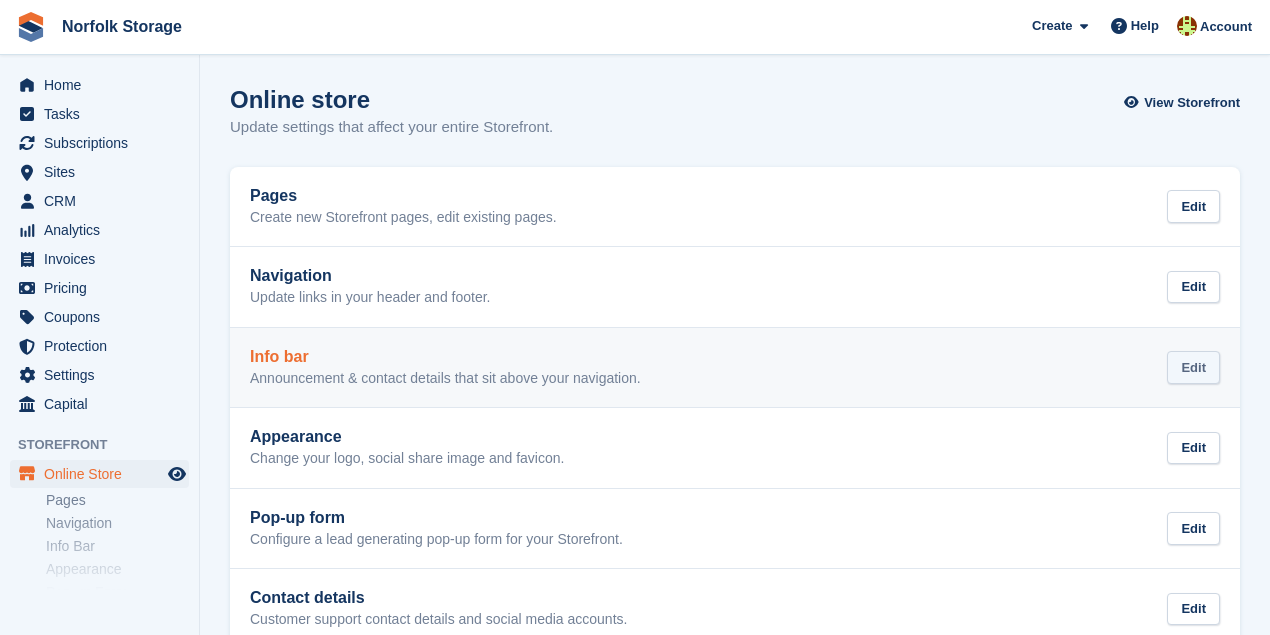 scroll, scrollTop: 0, scrollLeft: 0, axis: both 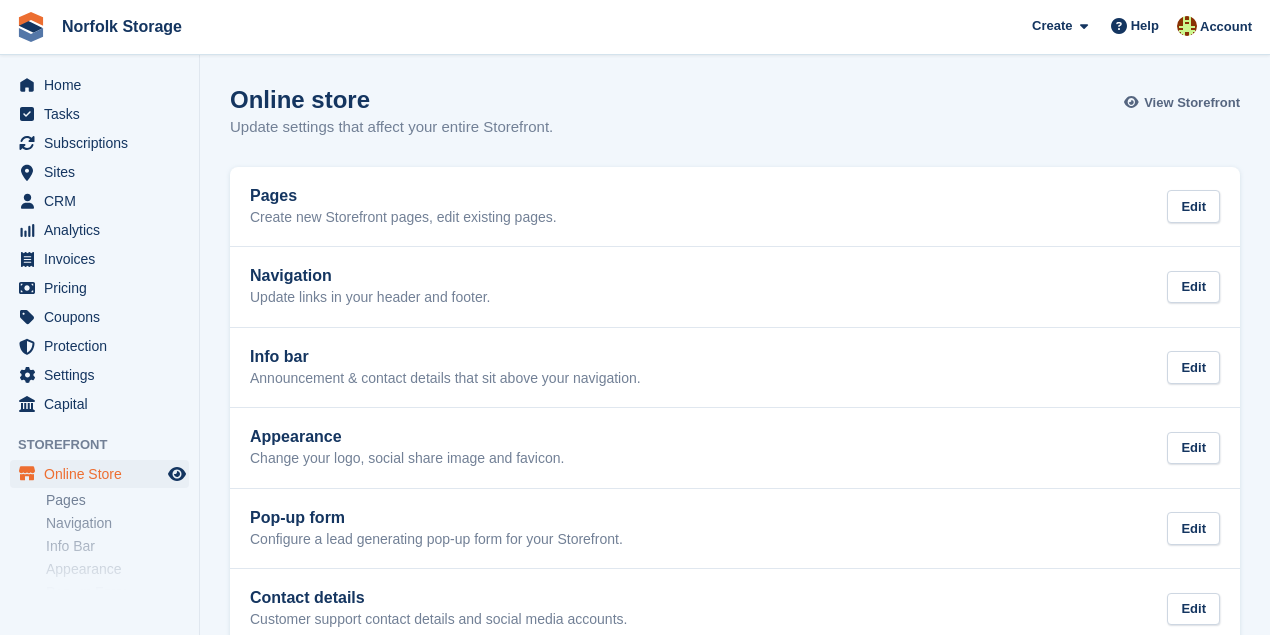 click on "View Storefront" at bounding box center [1192, 103] 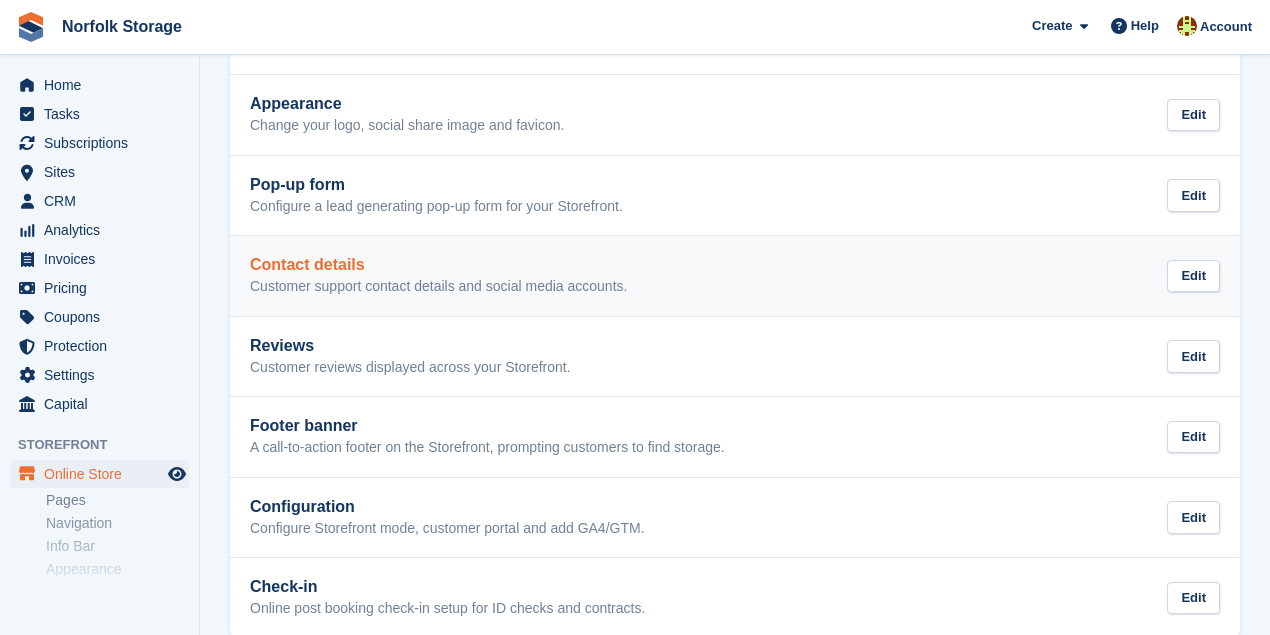scroll, scrollTop: 365, scrollLeft: 0, axis: vertical 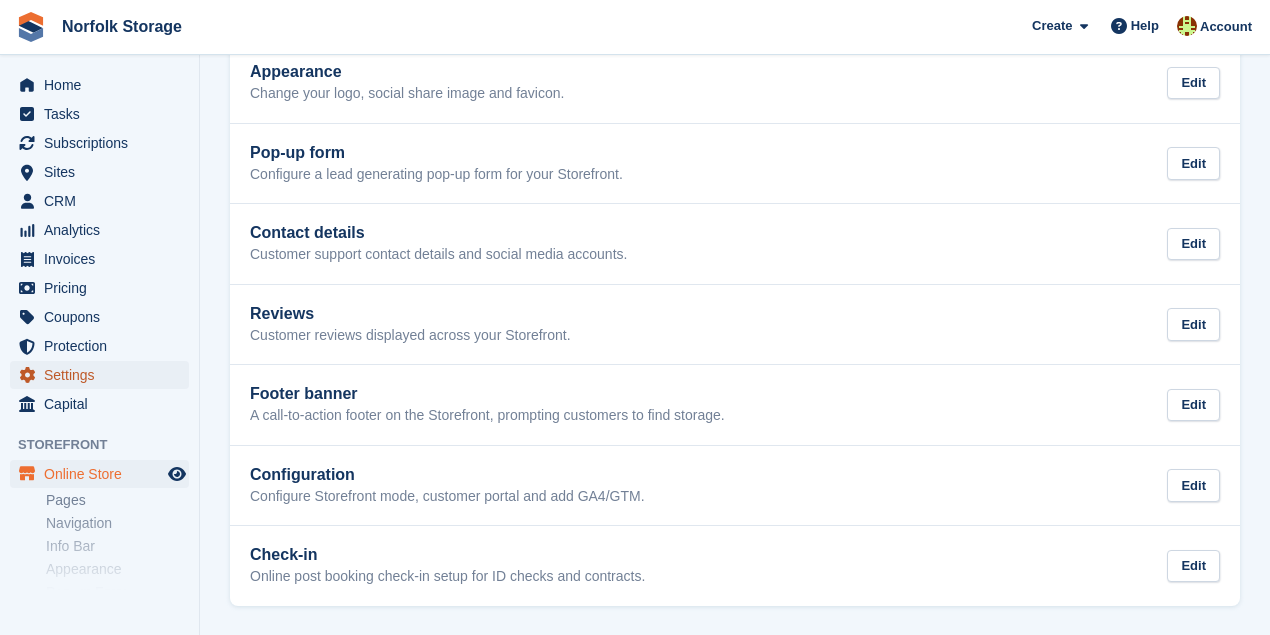 click on "Settings" at bounding box center (104, 375) 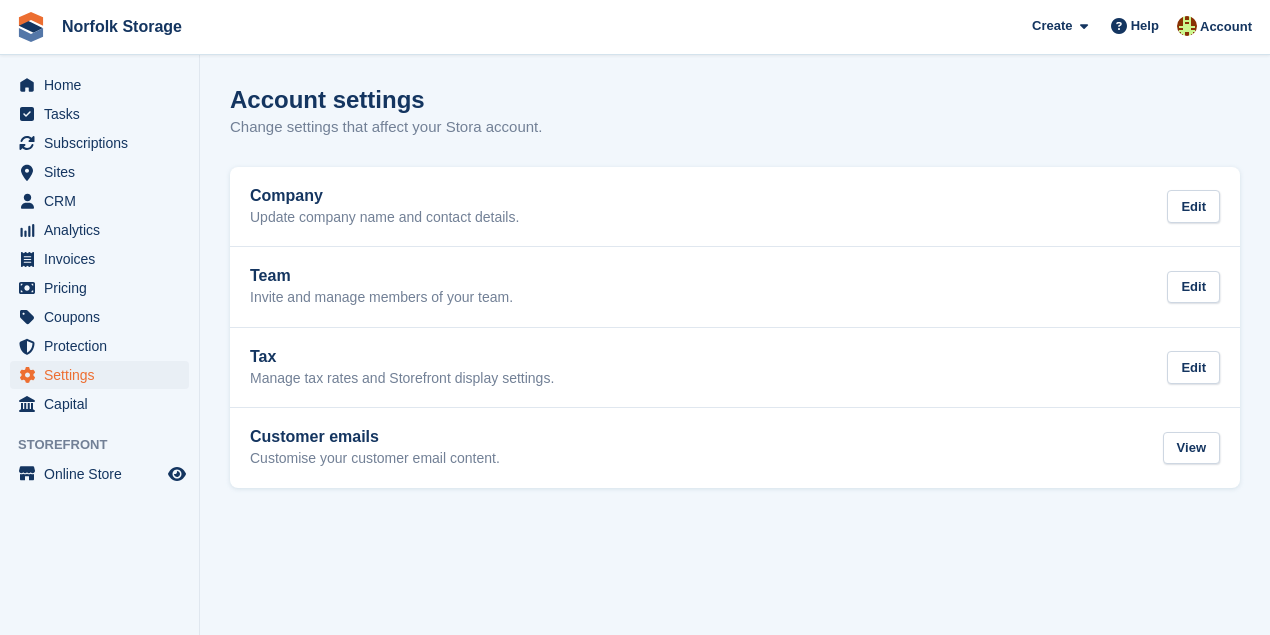 scroll, scrollTop: 0, scrollLeft: 0, axis: both 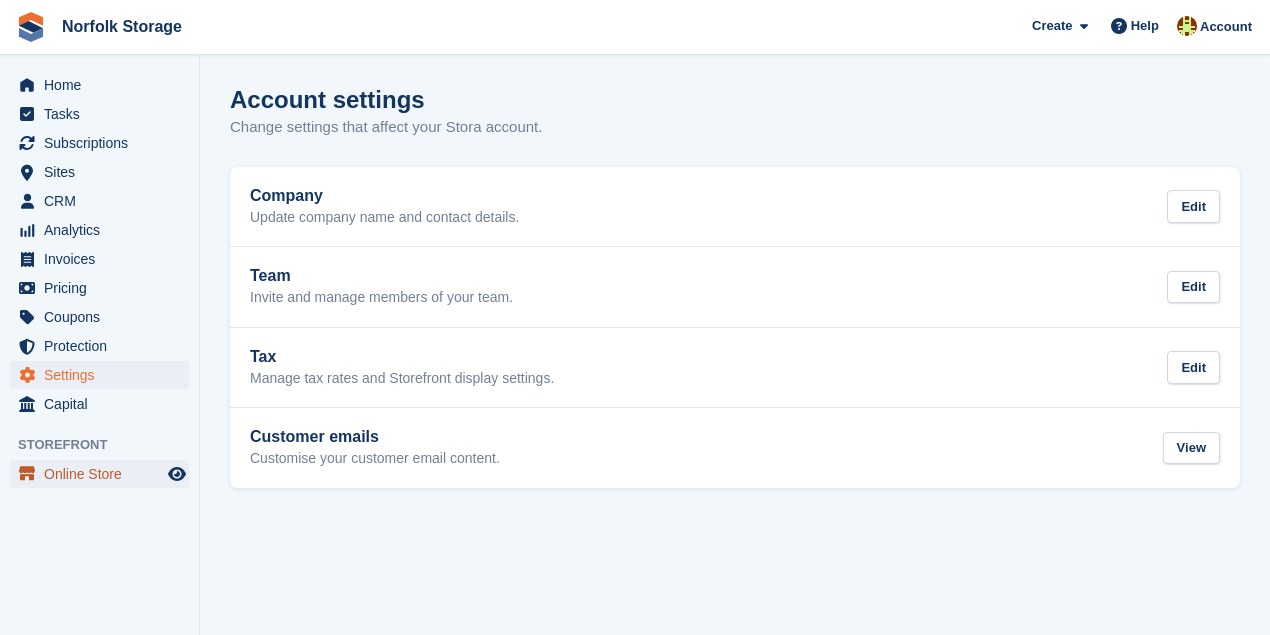 click on "Online Store" at bounding box center [104, 474] 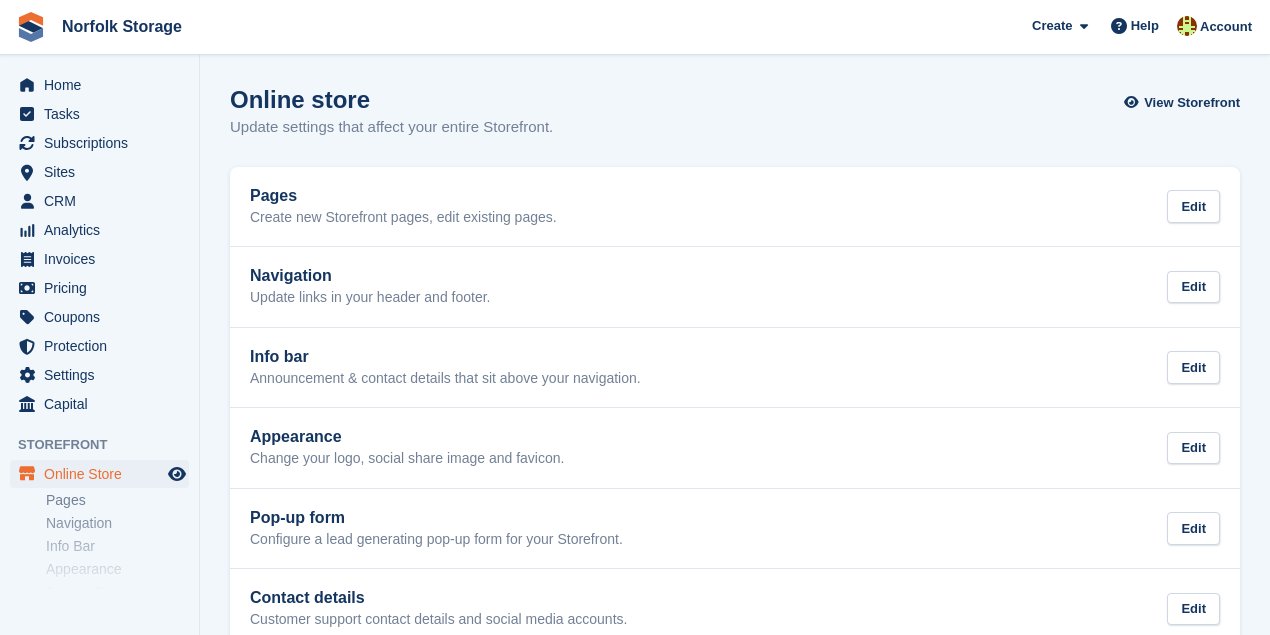 scroll, scrollTop: 266, scrollLeft: 0, axis: vertical 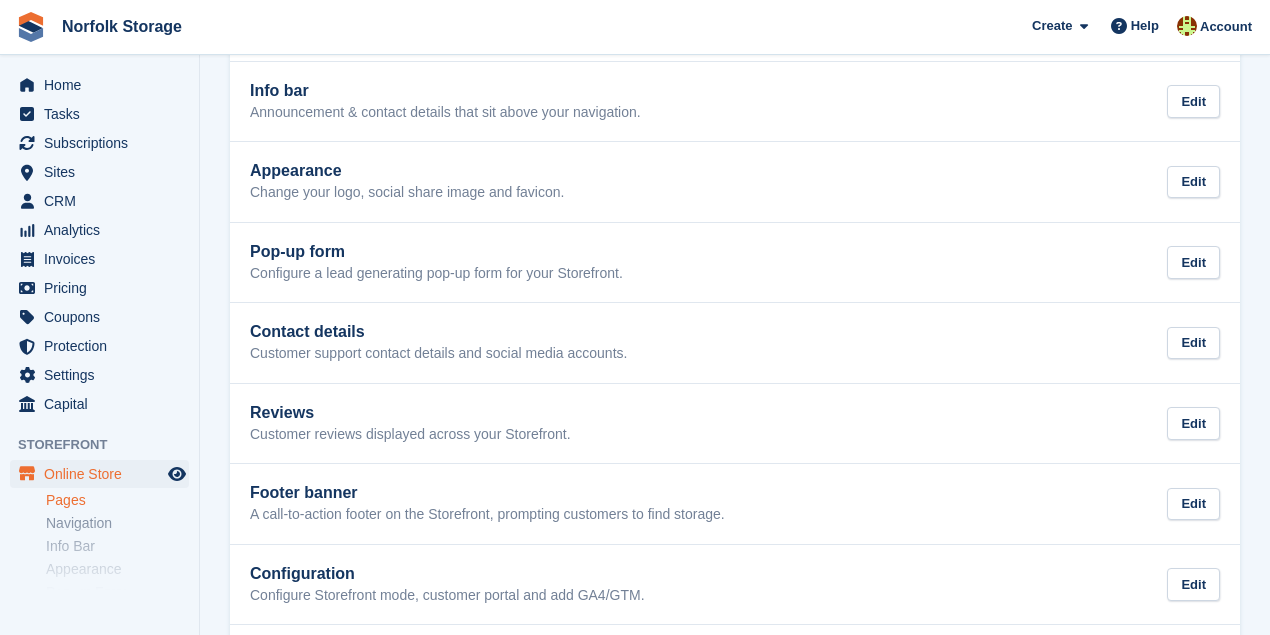 click on "Pages" at bounding box center (117, 500) 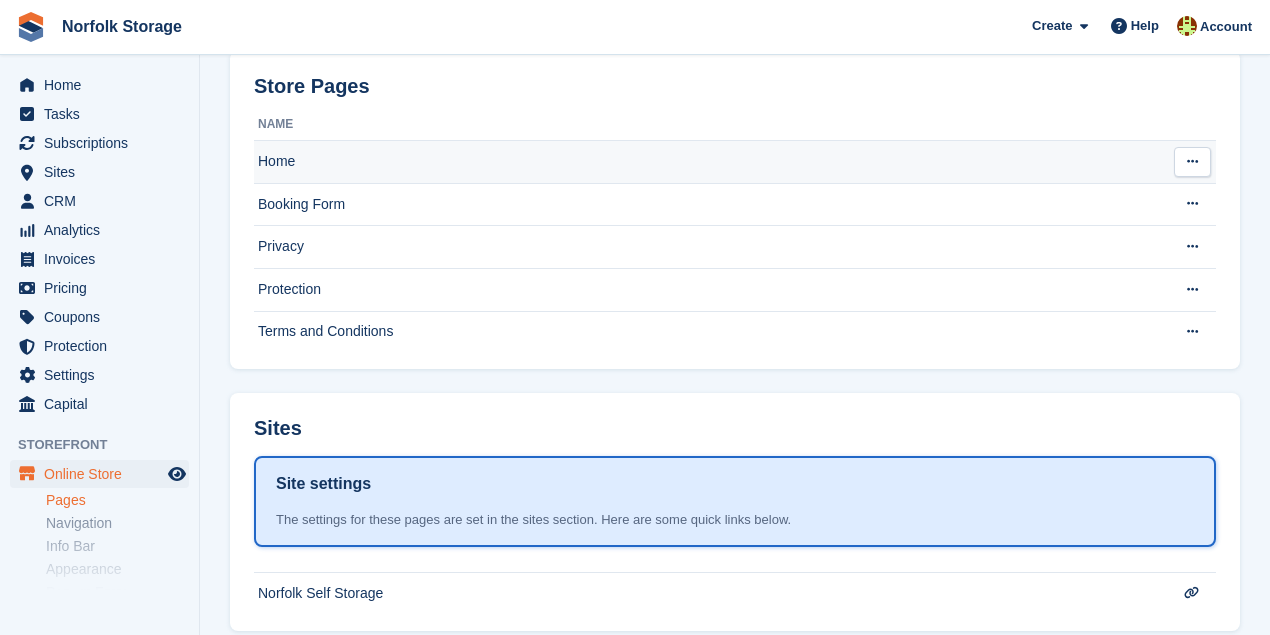 scroll, scrollTop: 6, scrollLeft: 0, axis: vertical 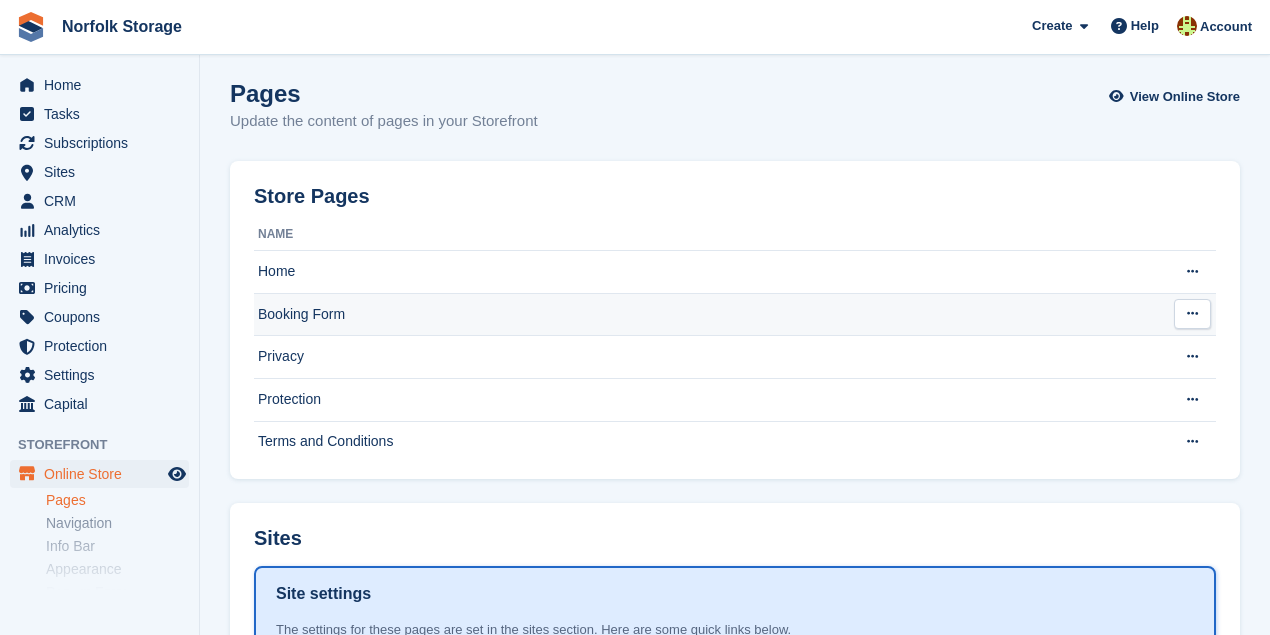 click at bounding box center [1192, 314] 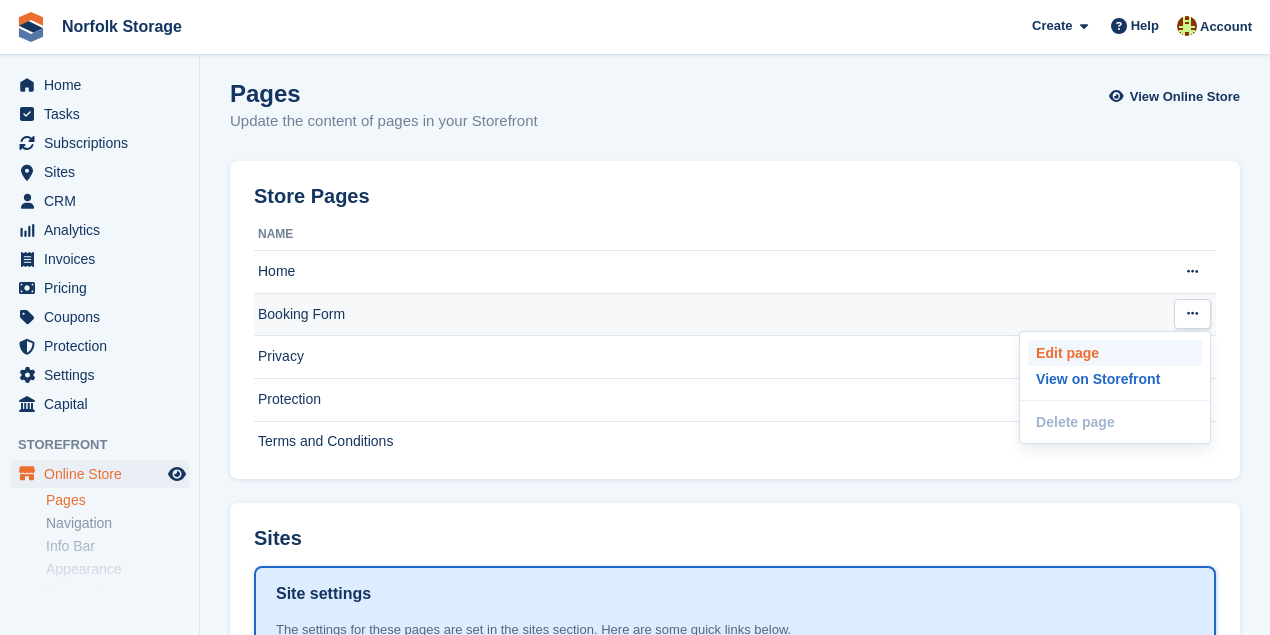 click on "Edit page" at bounding box center [1115, 353] 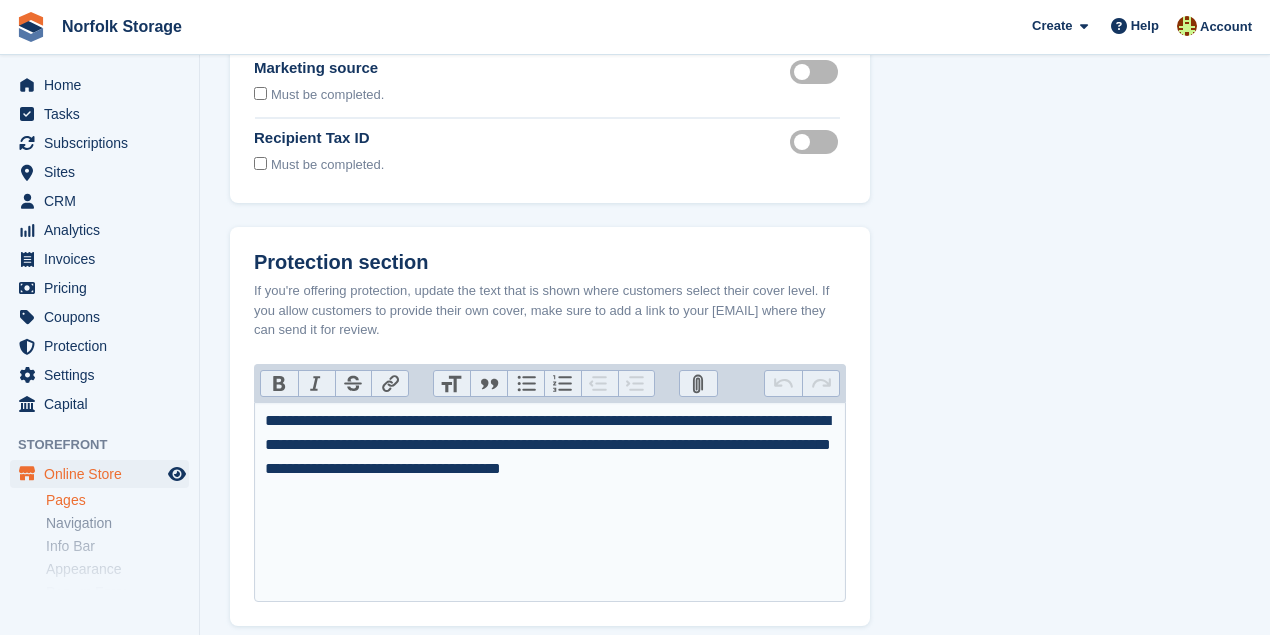 scroll, scrollTop: 84, scrollLeft: 0, axis: vertical 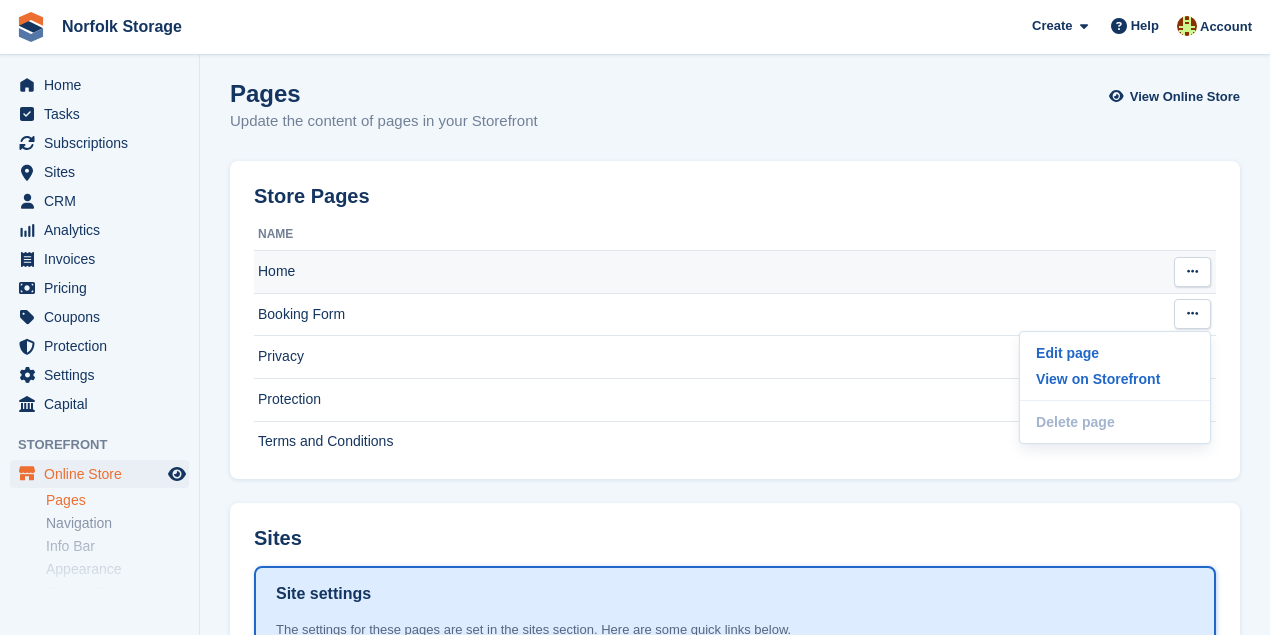 click at bounding box center (1192, 271) 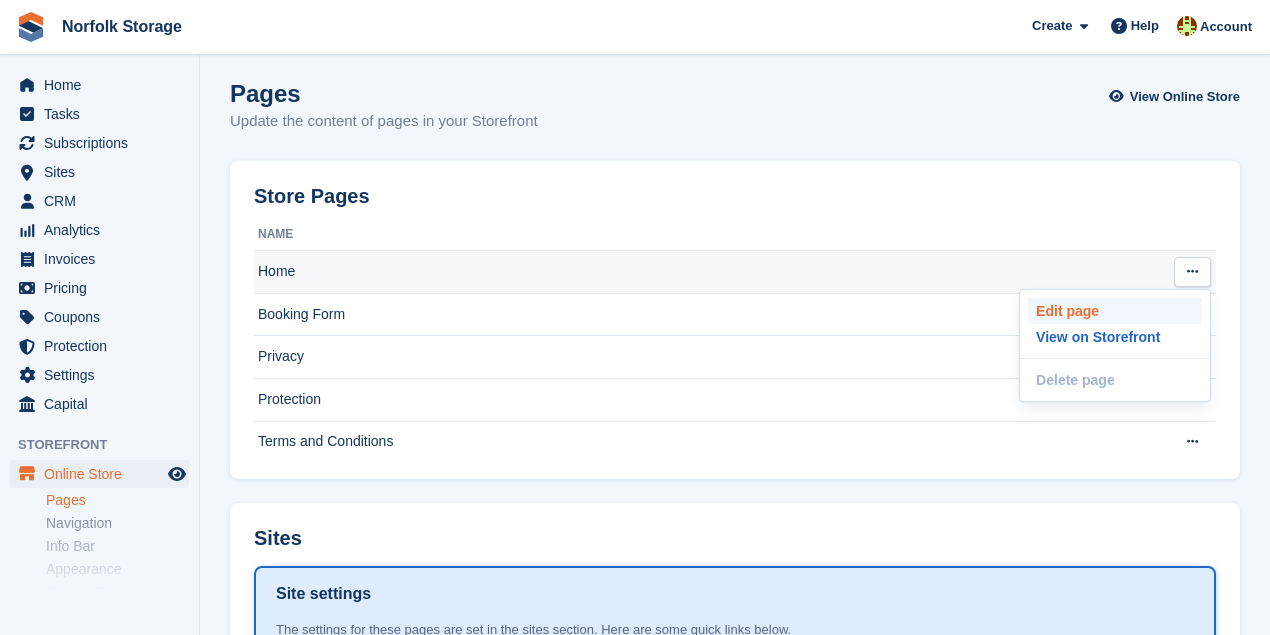 click on "Edit page" at bounding box center [1115, 311] 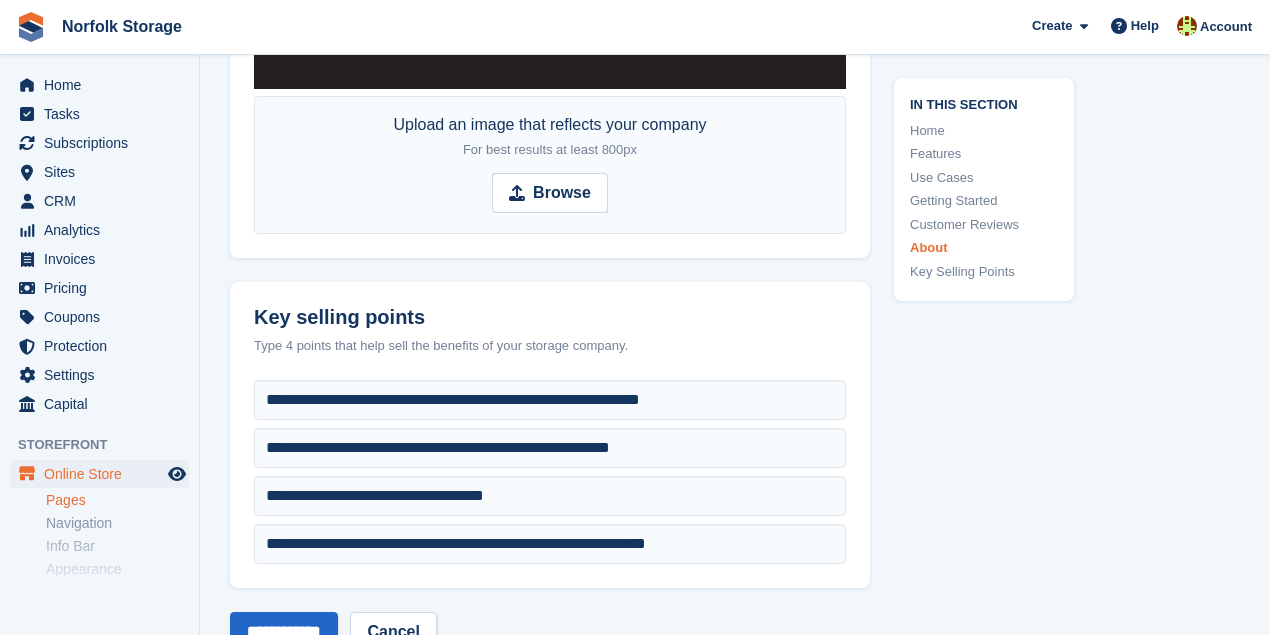 scroll, scrollTop: 6133, scrollLeft: 0, axis: vertical 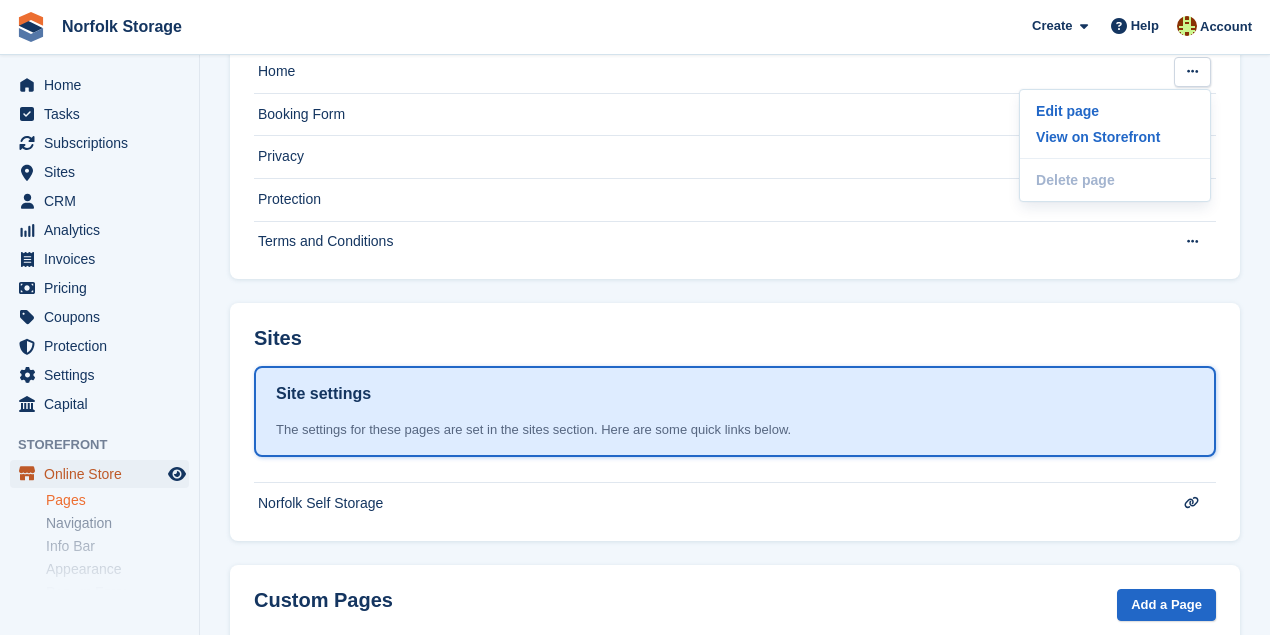 click on "Online Store" at bounding box center [104, 474] 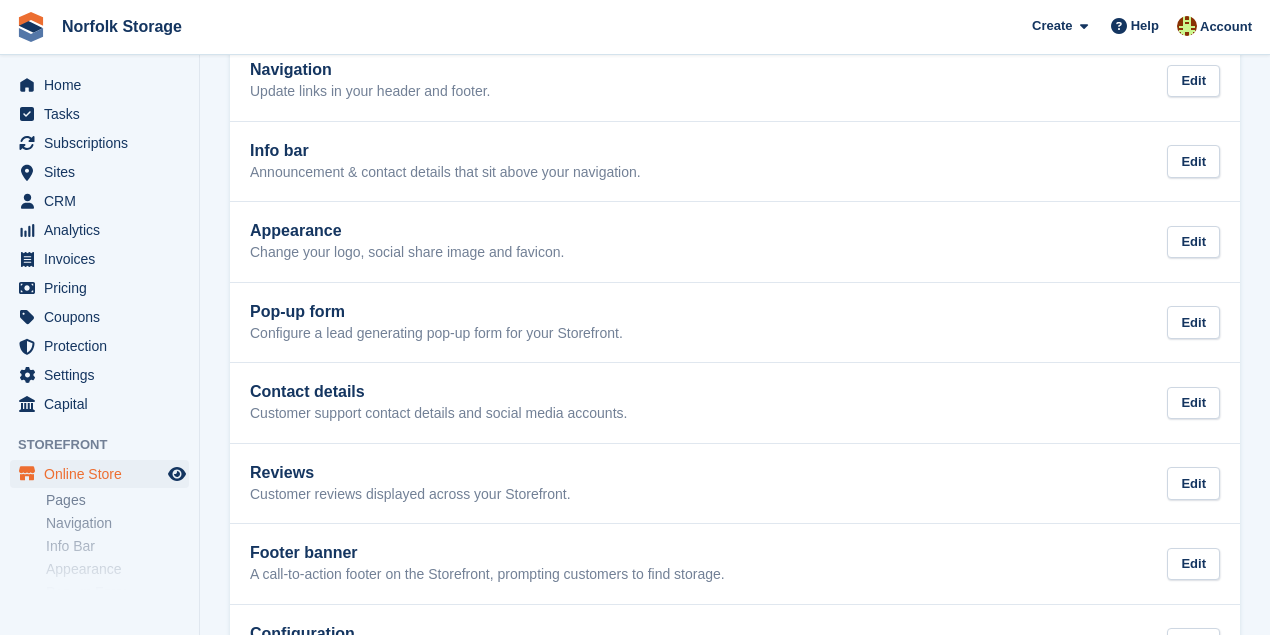 scroll, scrollTop: 0, scrollLeft: 0, axis: both 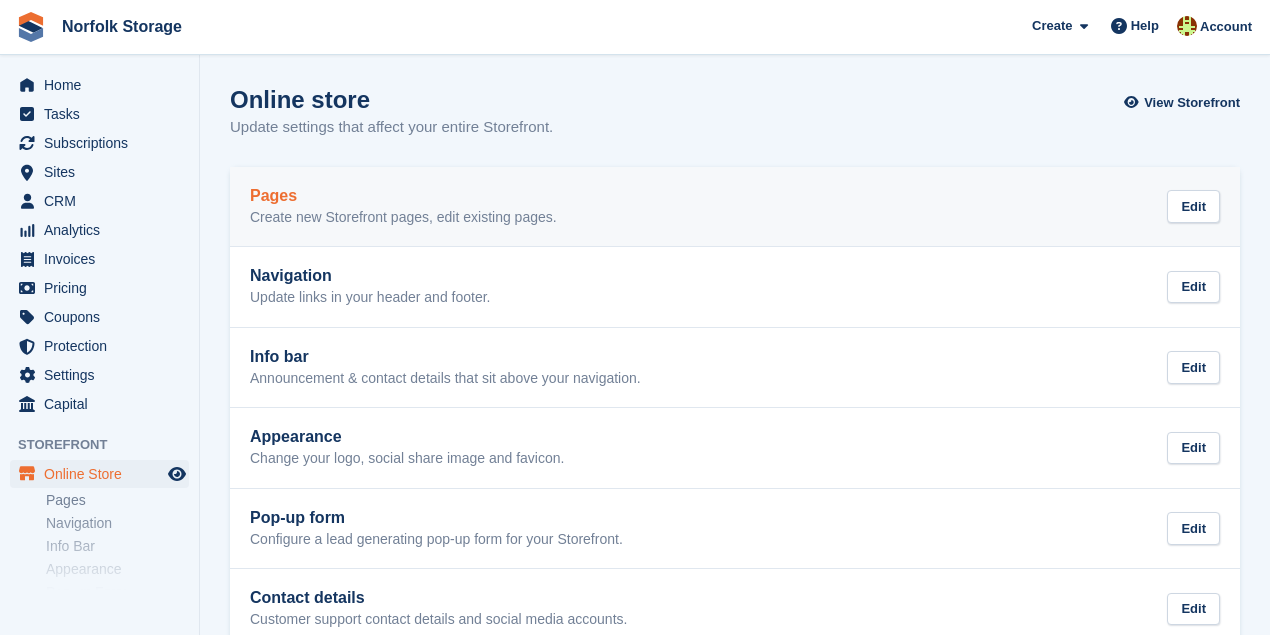 click on "Pages
Create new Storefront pages, edit existing pages.
Edit" at bounding box center (735, 207) 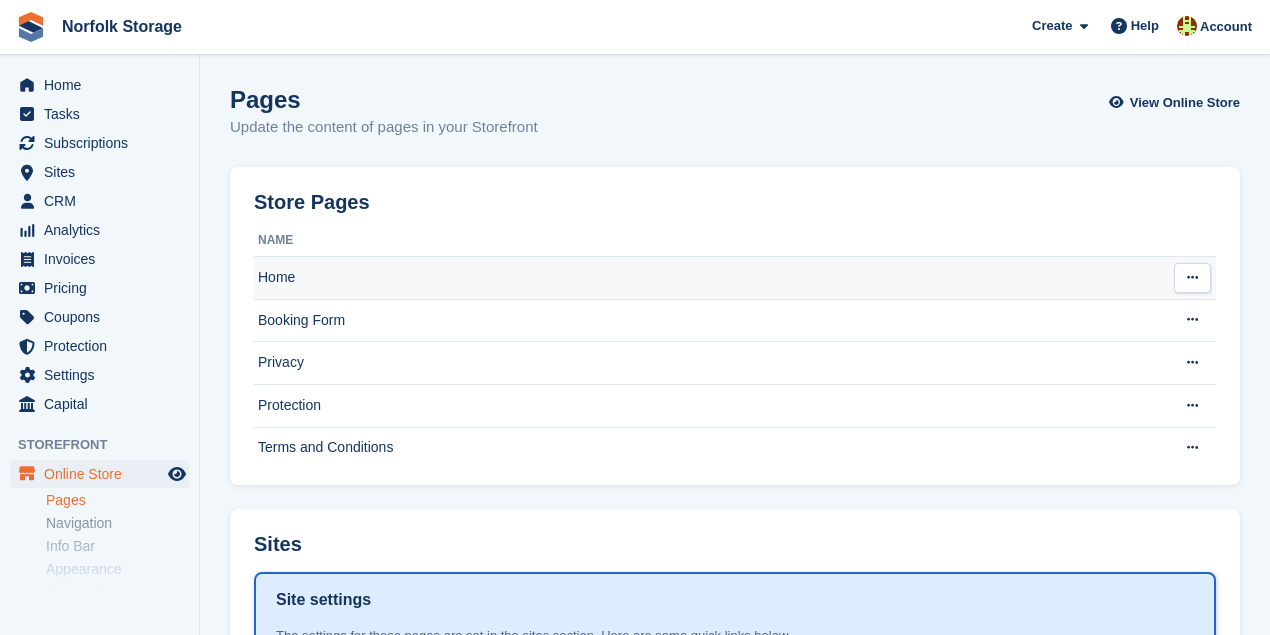 click at bounding box center (1192, 278) 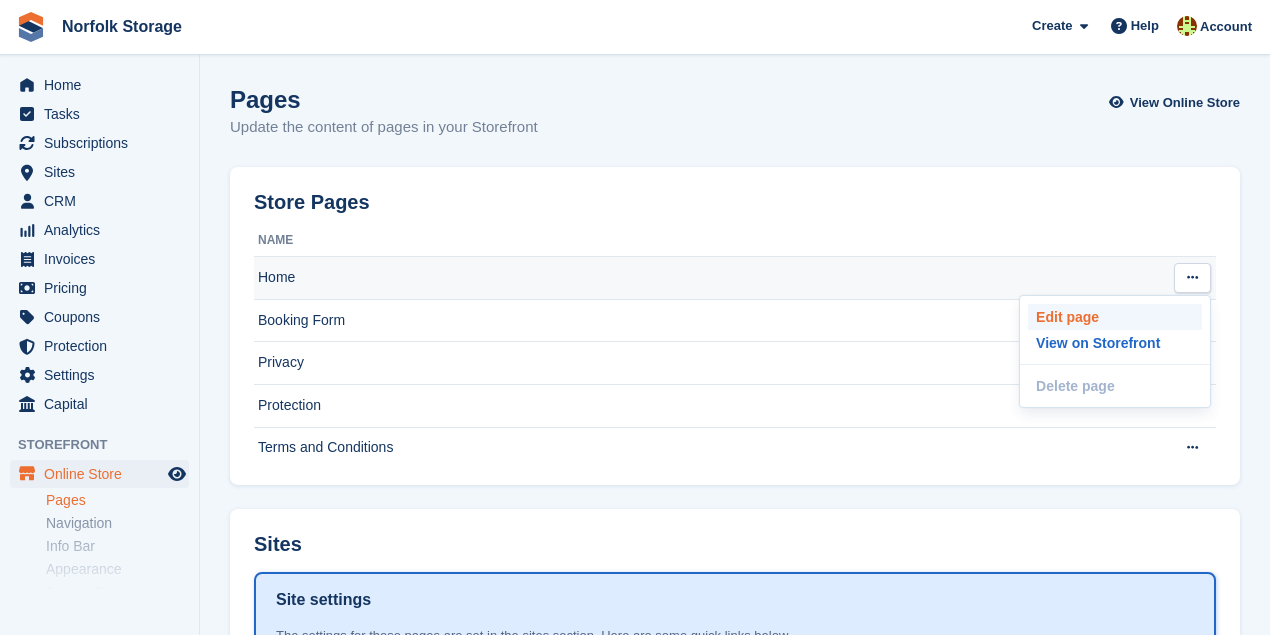 click on "Edit page" at bounding box center [1115, 317] 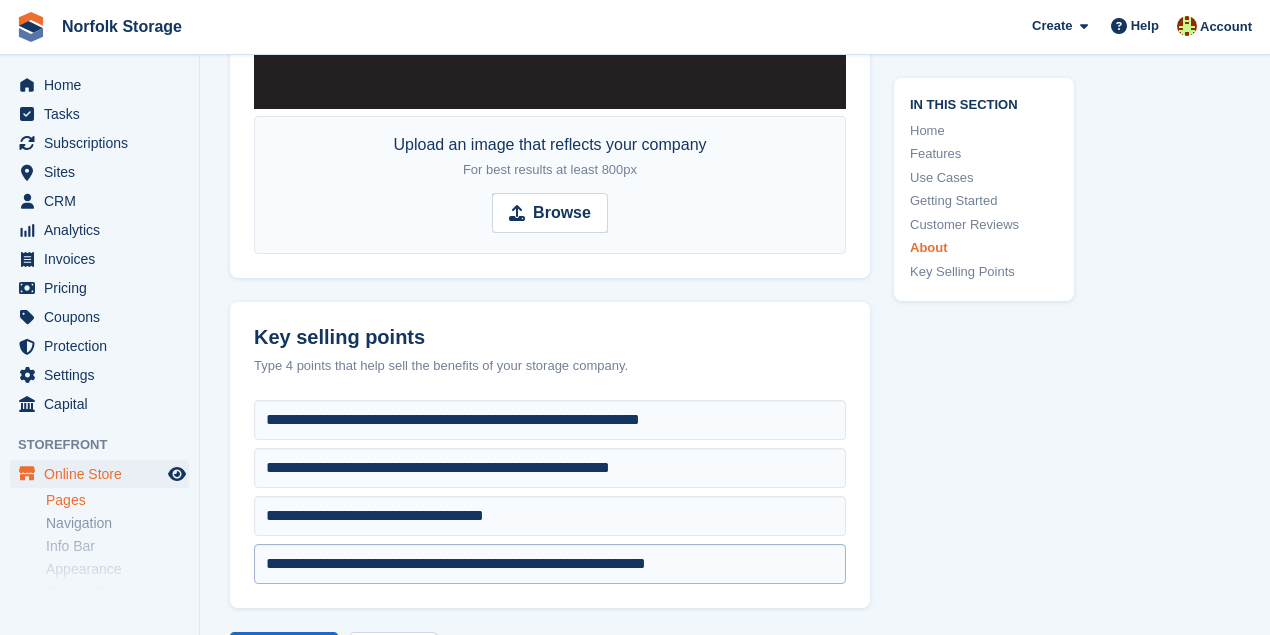 scroll, scrollTop: 6239, scrollLeft: 0, axis: vertical 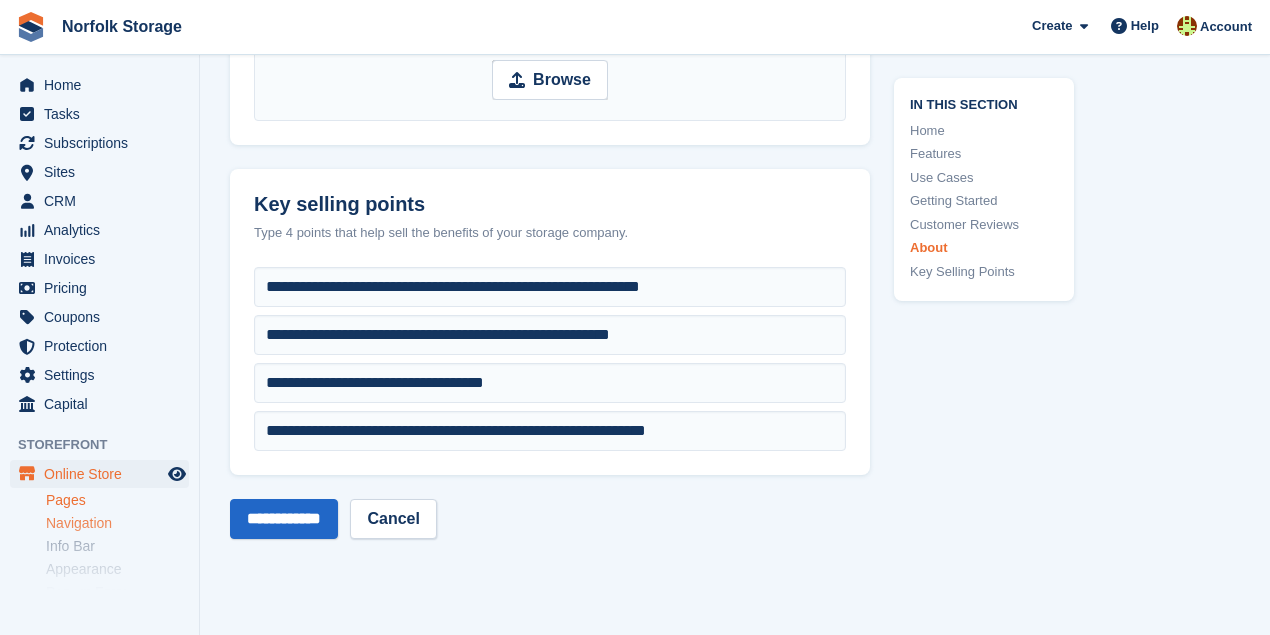 click on "Navigation" at bounding box center (117, 523) 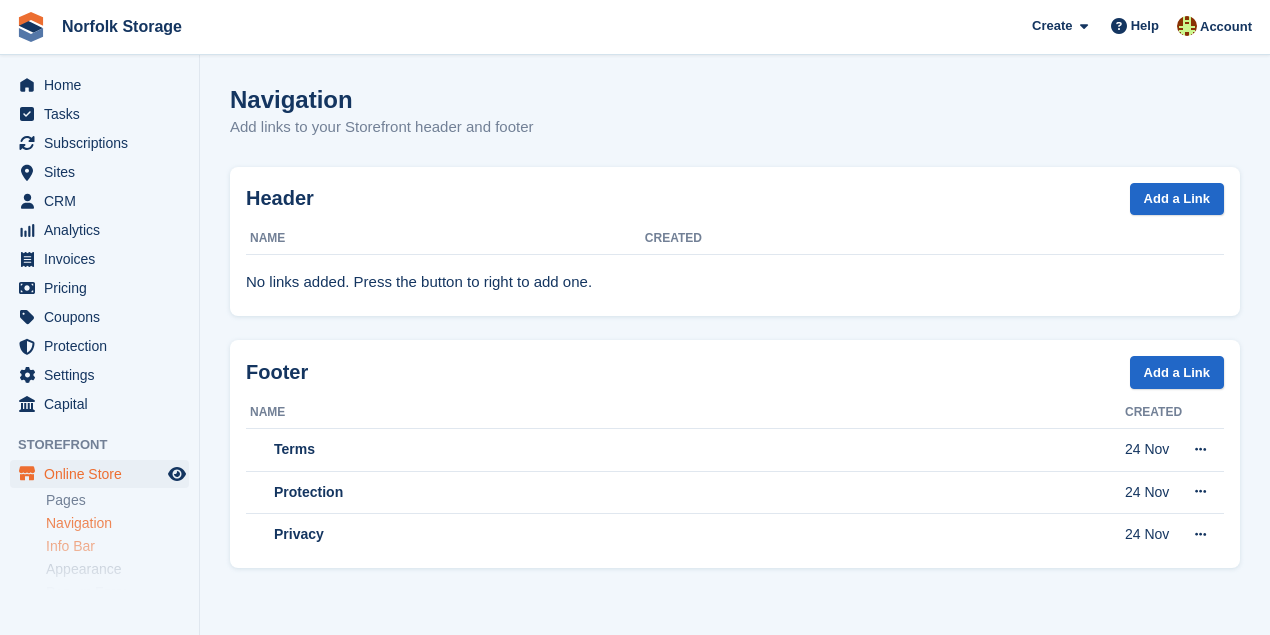 scroll, scrollTop: 0, scrollLeft: 0, axis: both 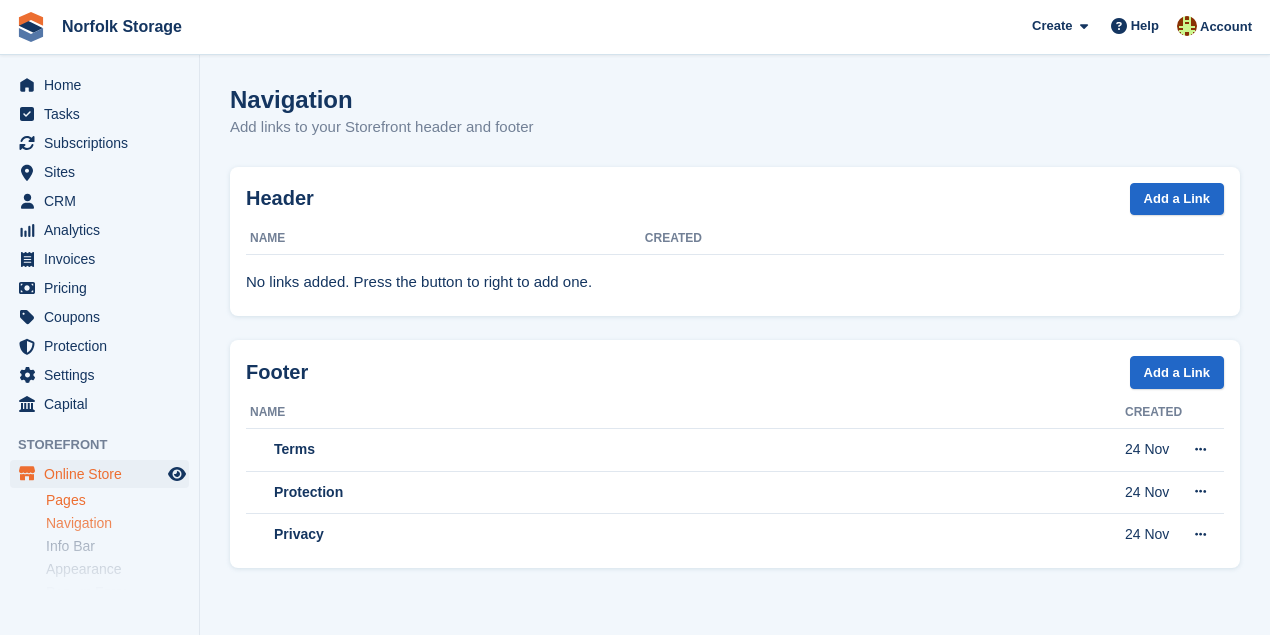 click on "Pages" at bounding box center [117, 500] 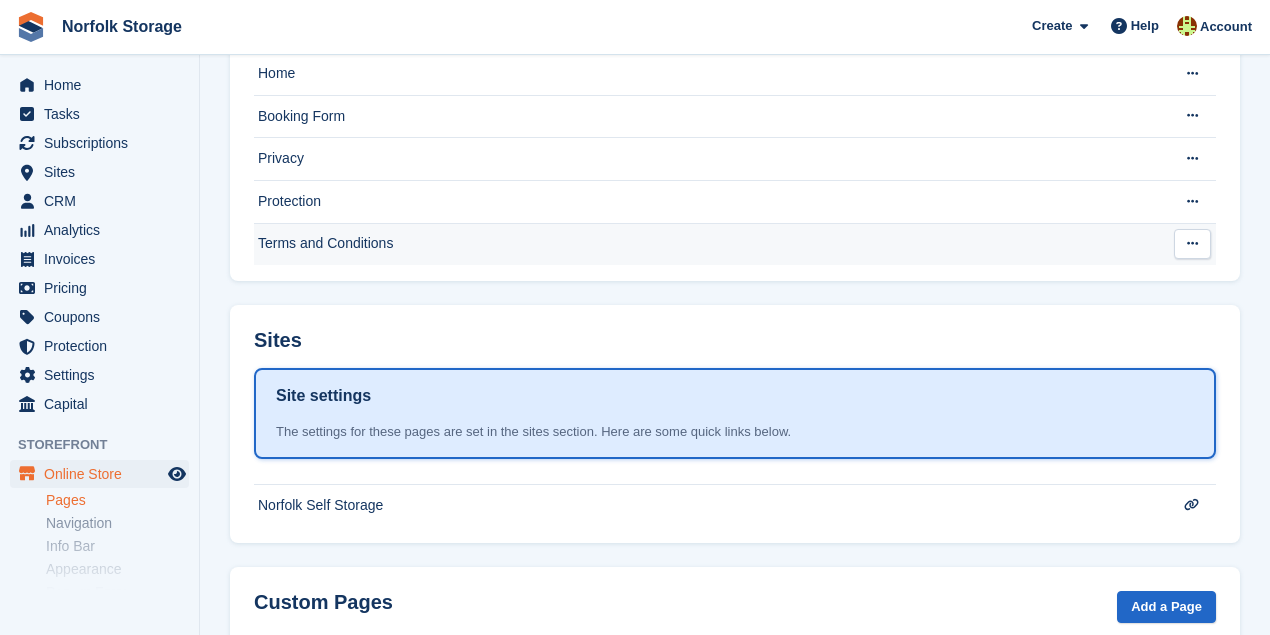 scroll, scrollTop: 339, scrollLeft: 0, axis: vertical 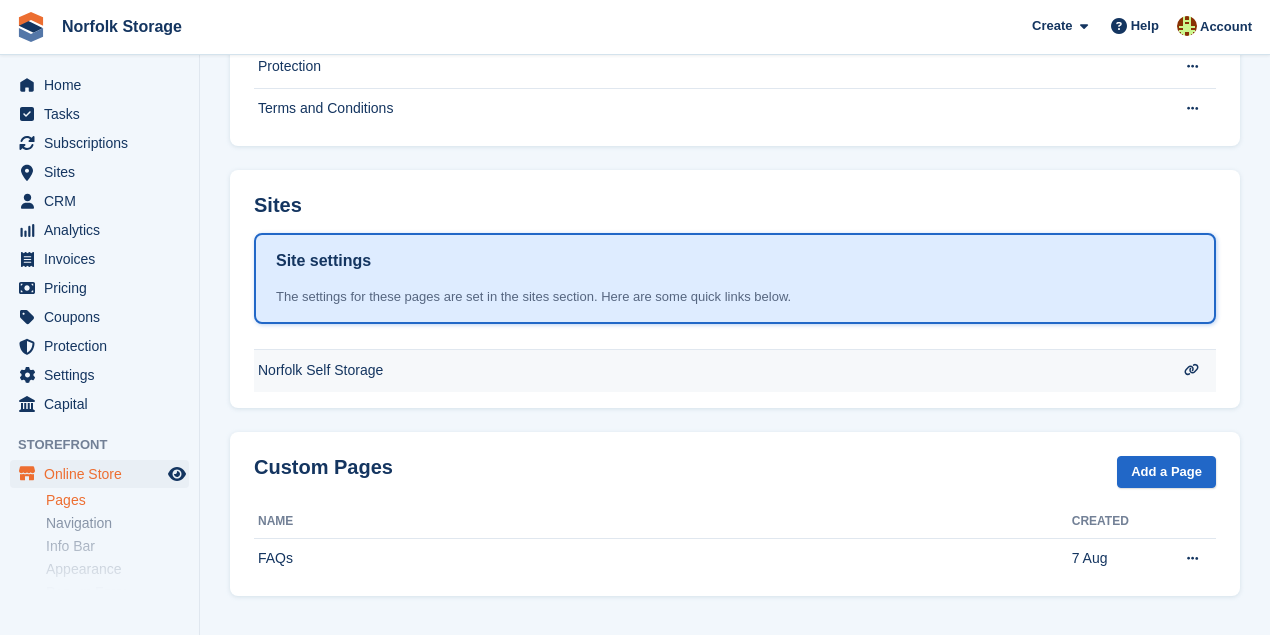 click on "Norfolk Self Storage" at bounding box center [711, -61] 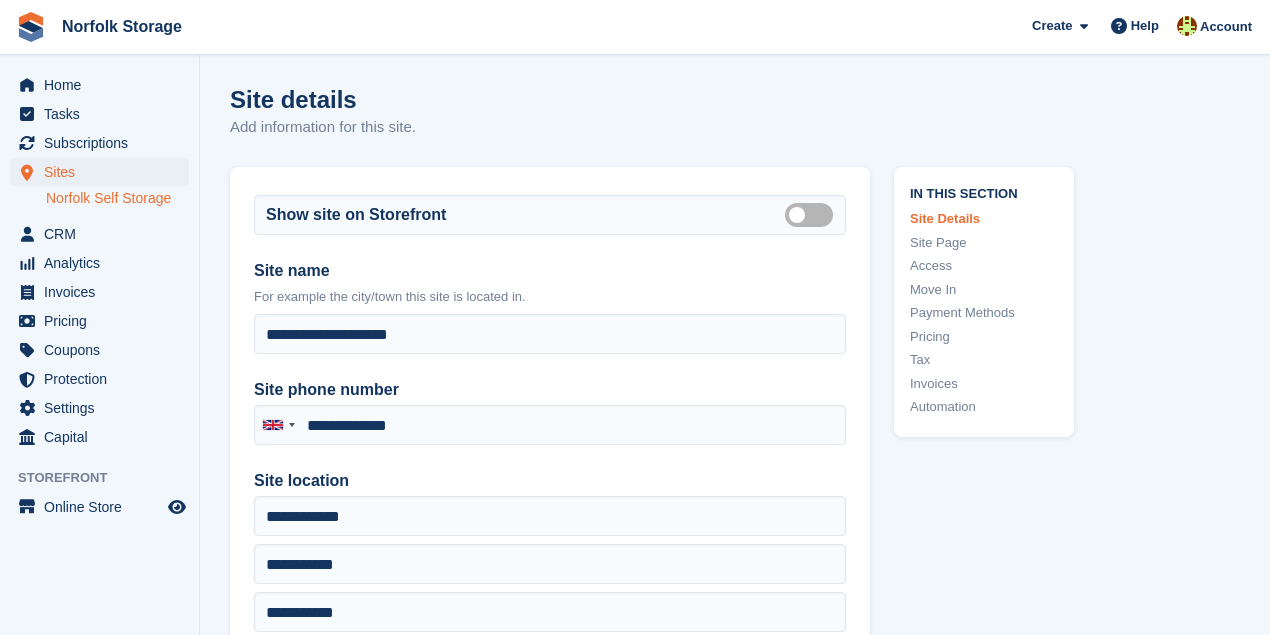 scroll, scrollTop: 0, scrollLeft: 0, axis: both 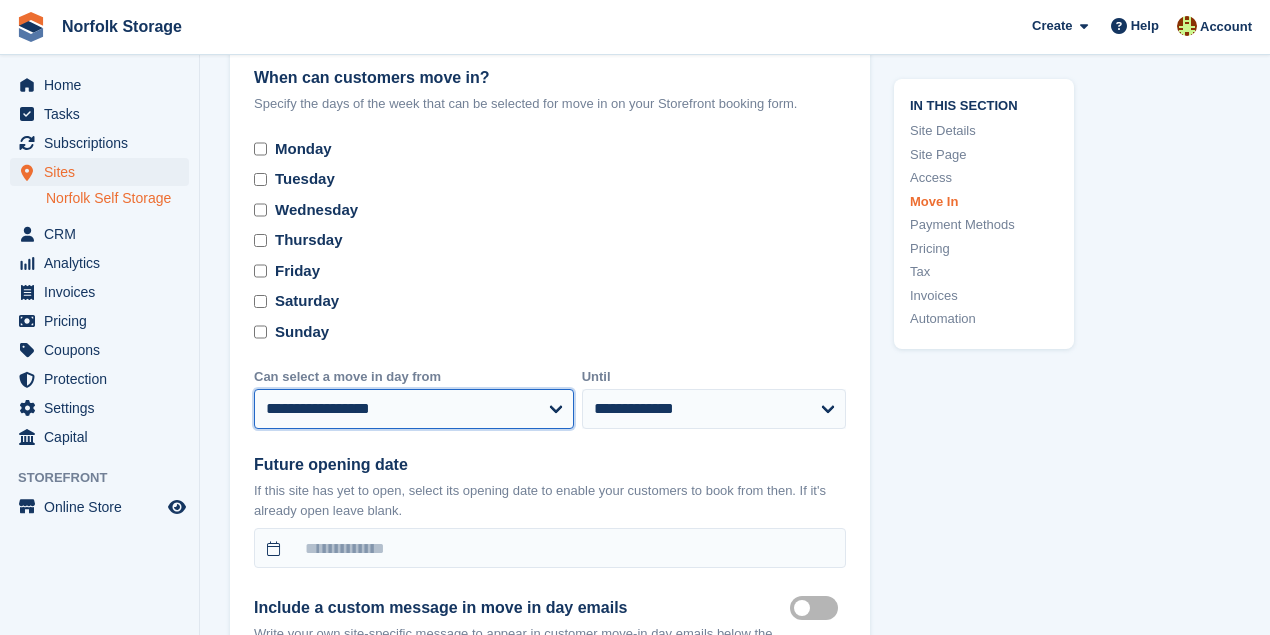 click on "**********" at bounding box center (414, 409) 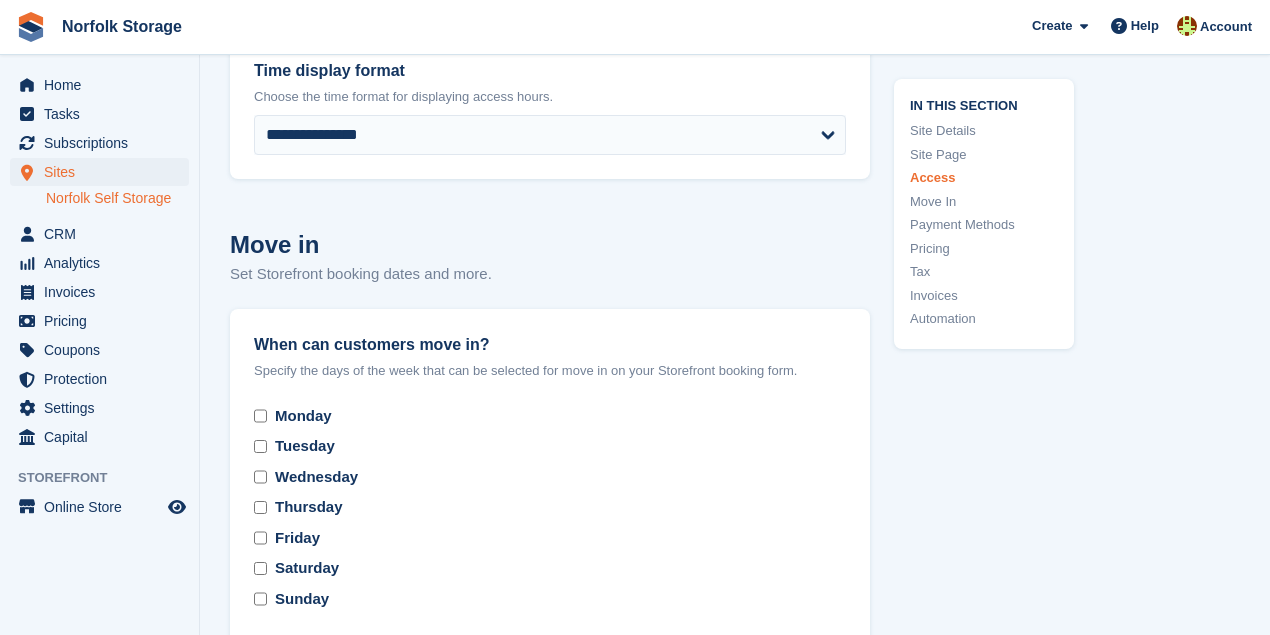 scroll, scrollTop: 6000, scrollLeft: 0, axis: vertical 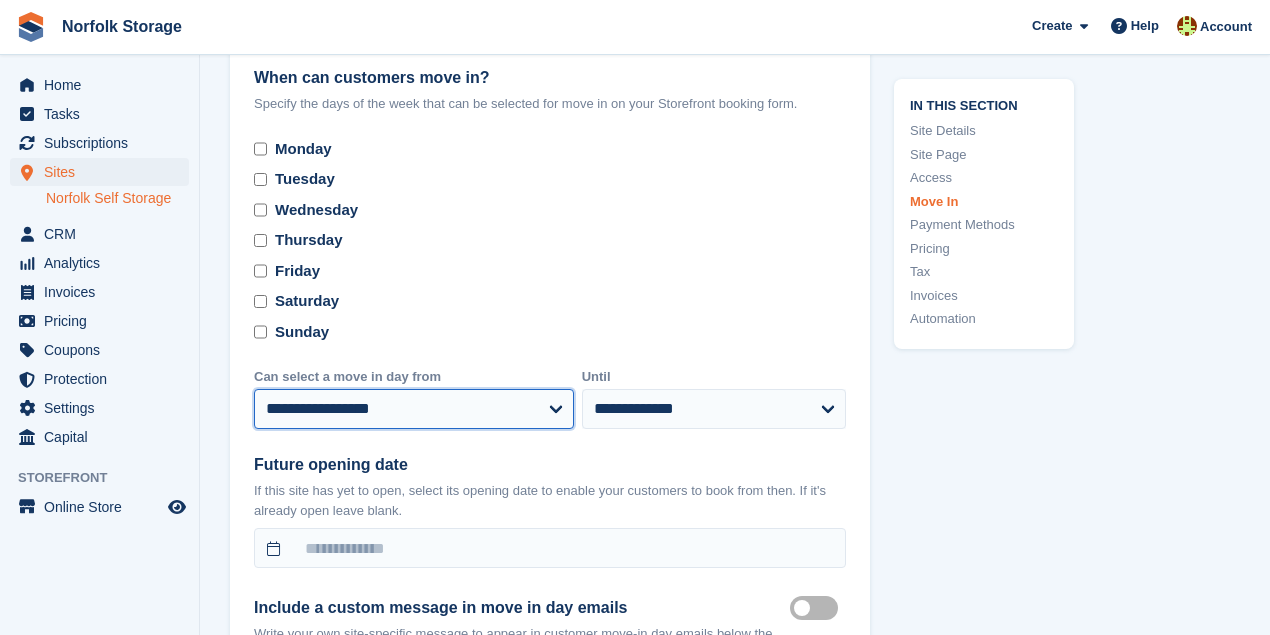 click on "**********" at bounding box center [414, 409] 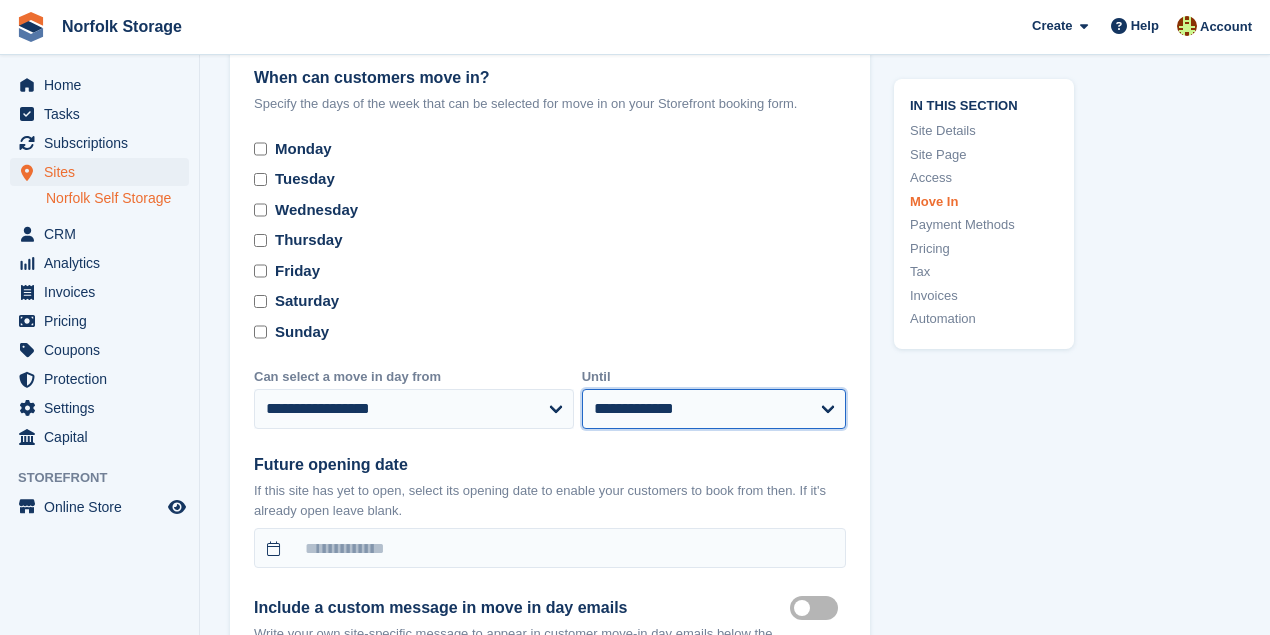 click on "**********" at bounding box center (714, 409) 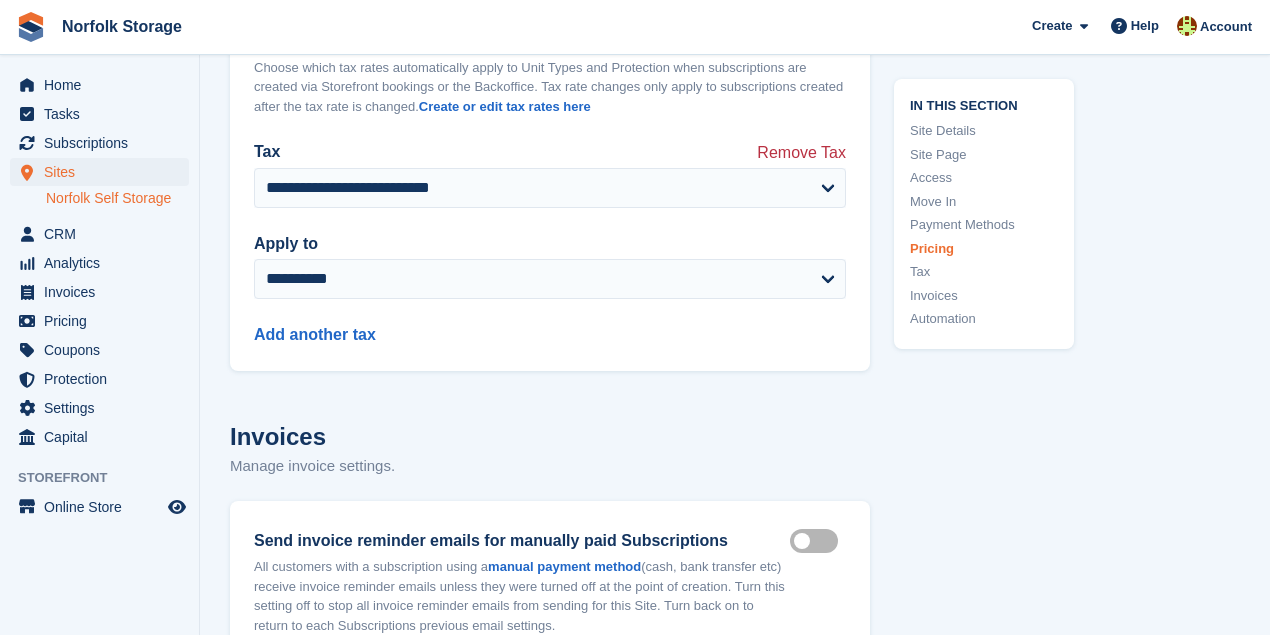 scroll, scrollTop: 7933, scrollLeft: 0, axis: vertical 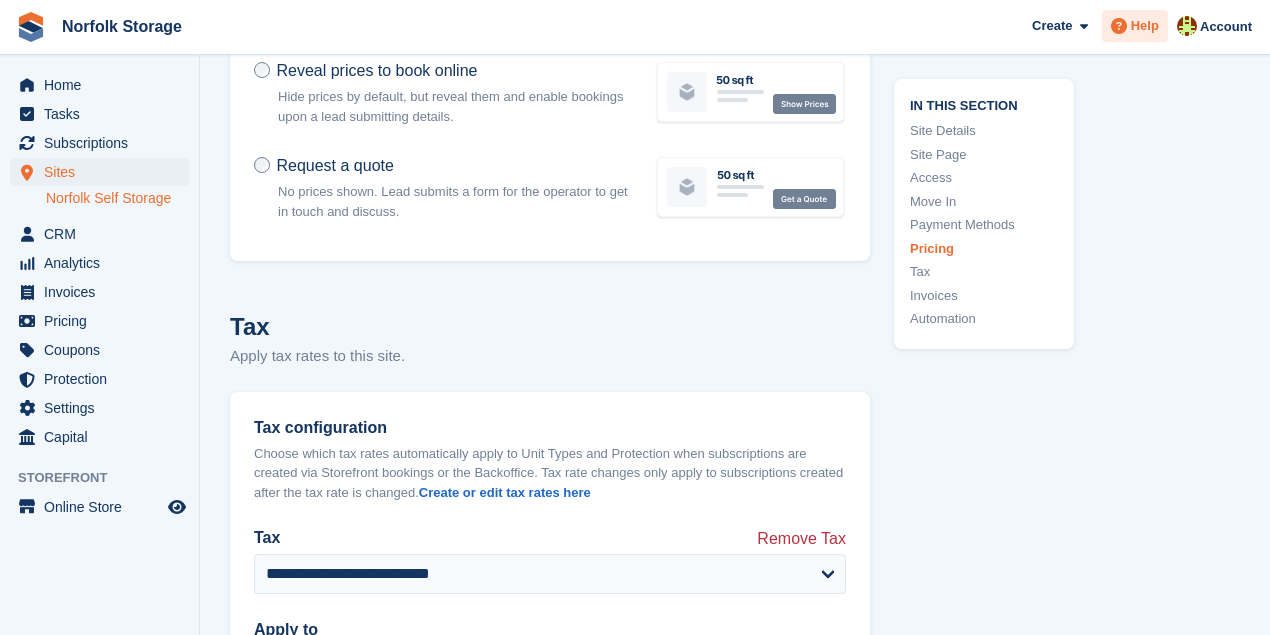 click at bounding box center [1119, 26] 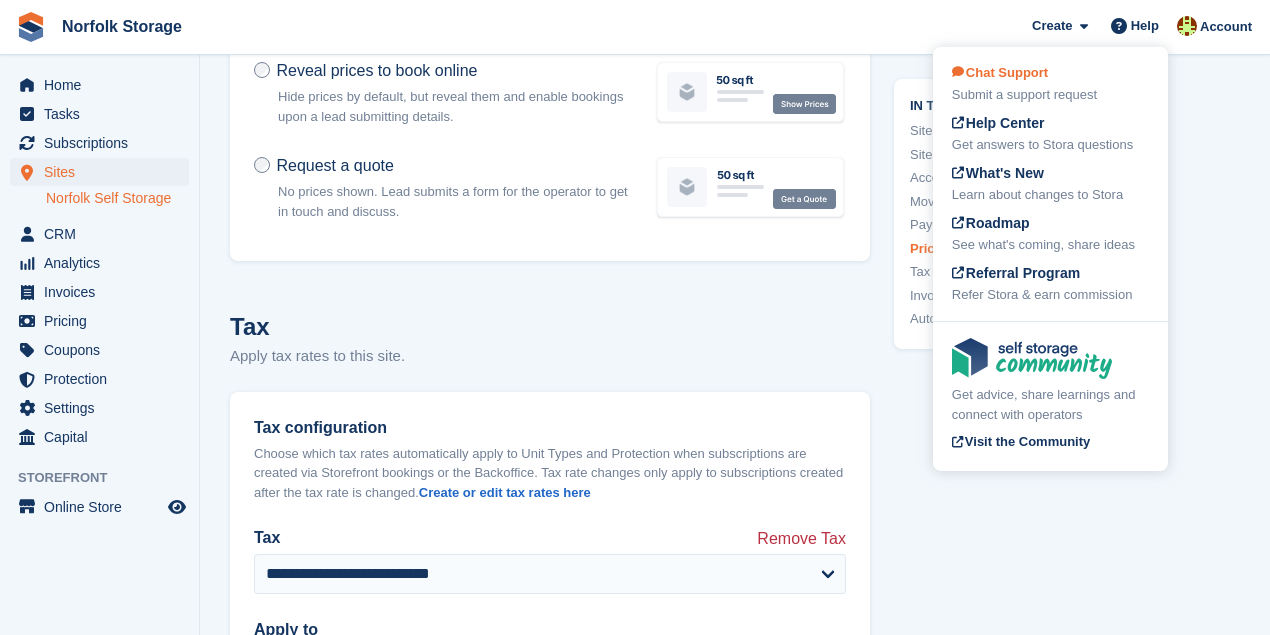 click on "Chat Support
Submit a support request" at bounding box center [1050, 84] 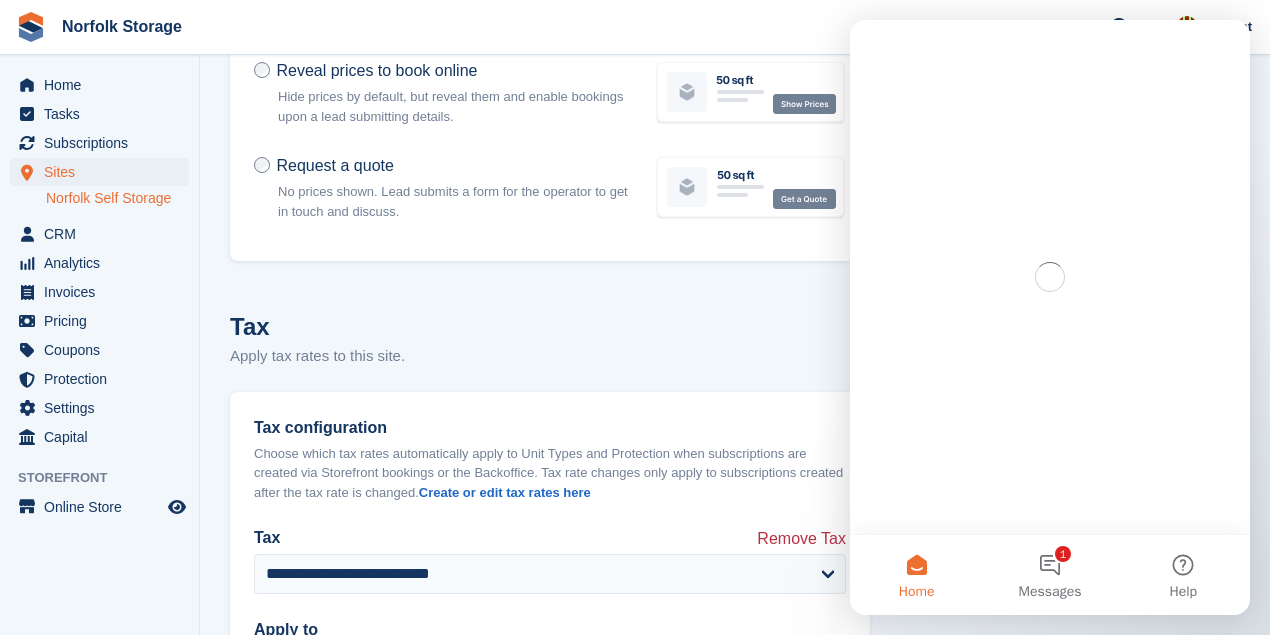 scroll, scrollTop: 0, scrollLeft: 0, axis: both 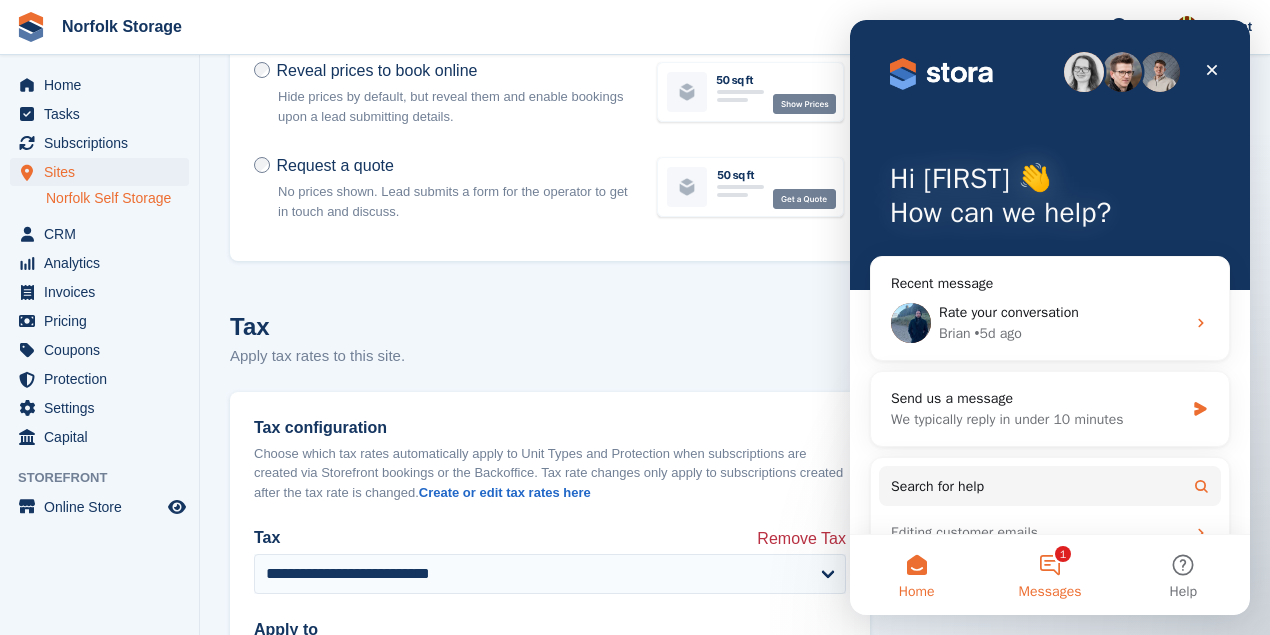click on "1 Messages" at bounding box center (1049, 575) 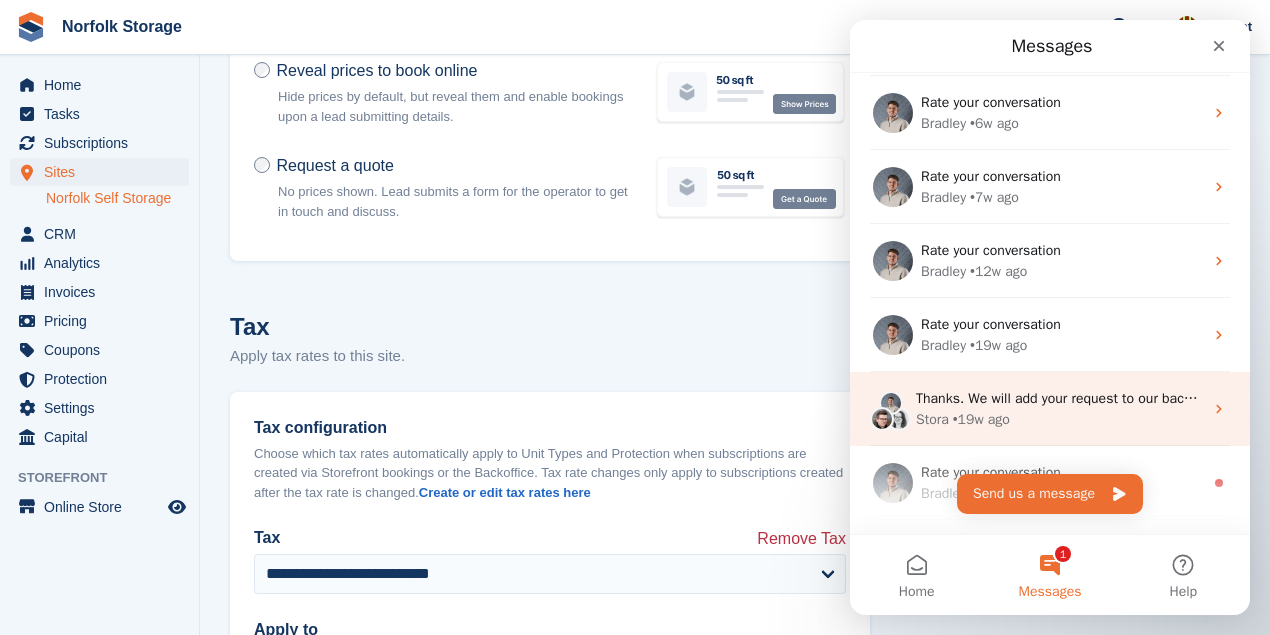 scroll, scrollTop: 0, scrollLeft: 0, axis: both 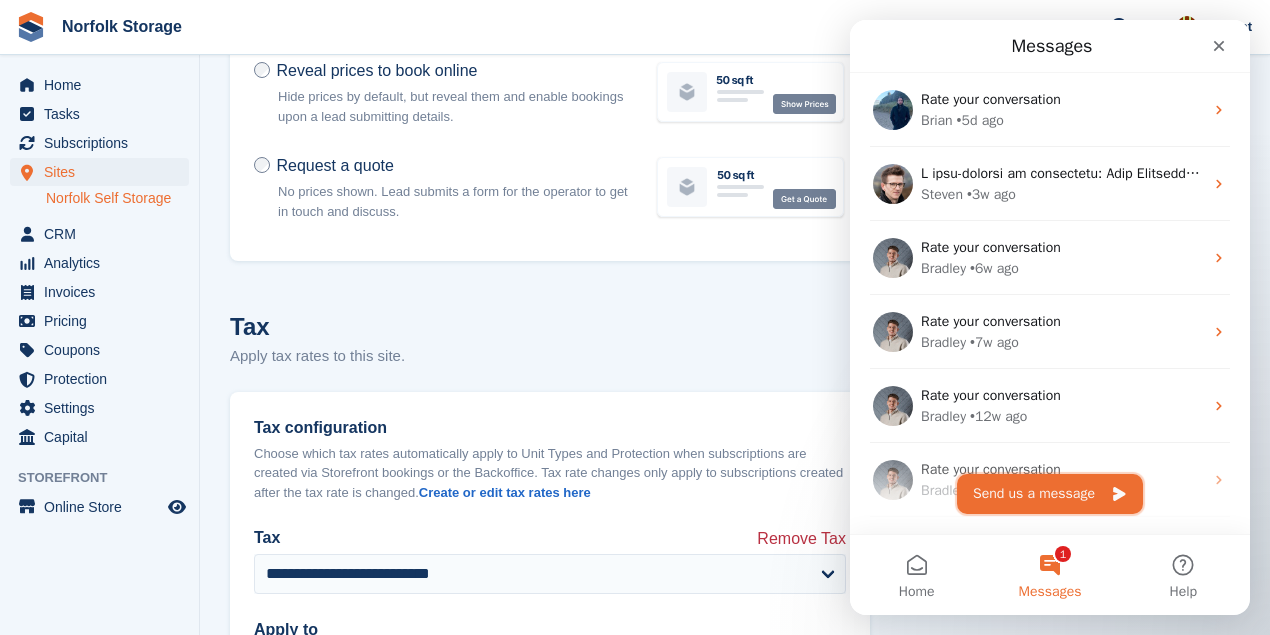 click on "Send us a message" at bounding box center (1050, 494) 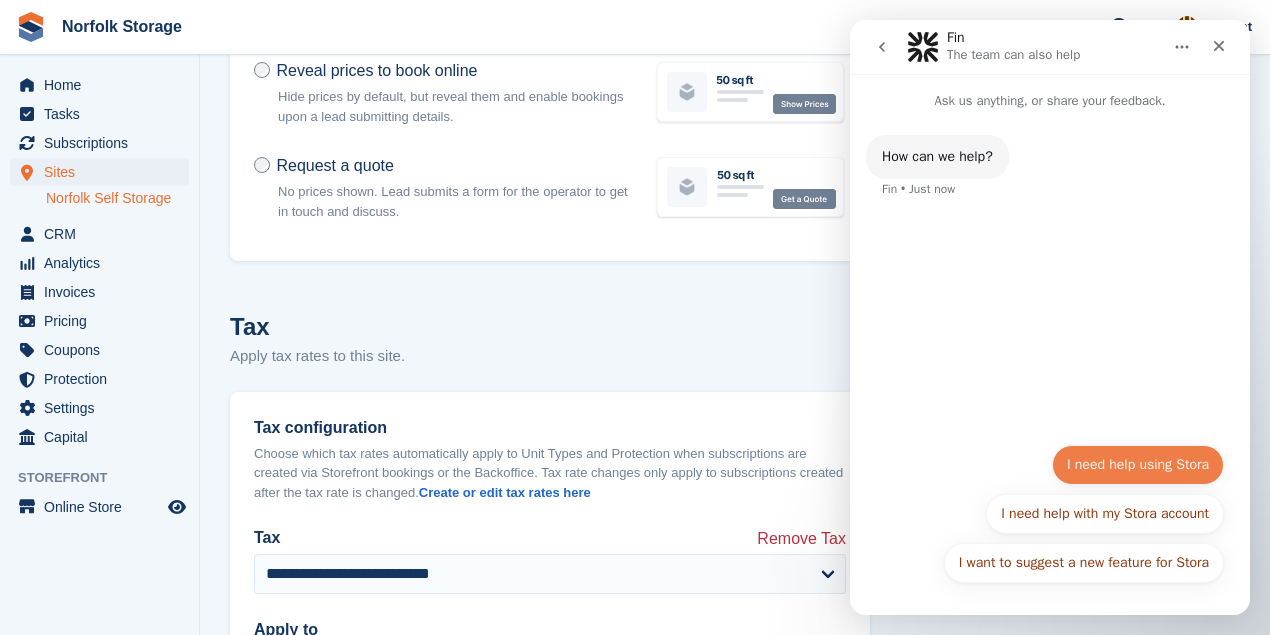 click on "I need help using Stora" at bounding box center [1138, 465] 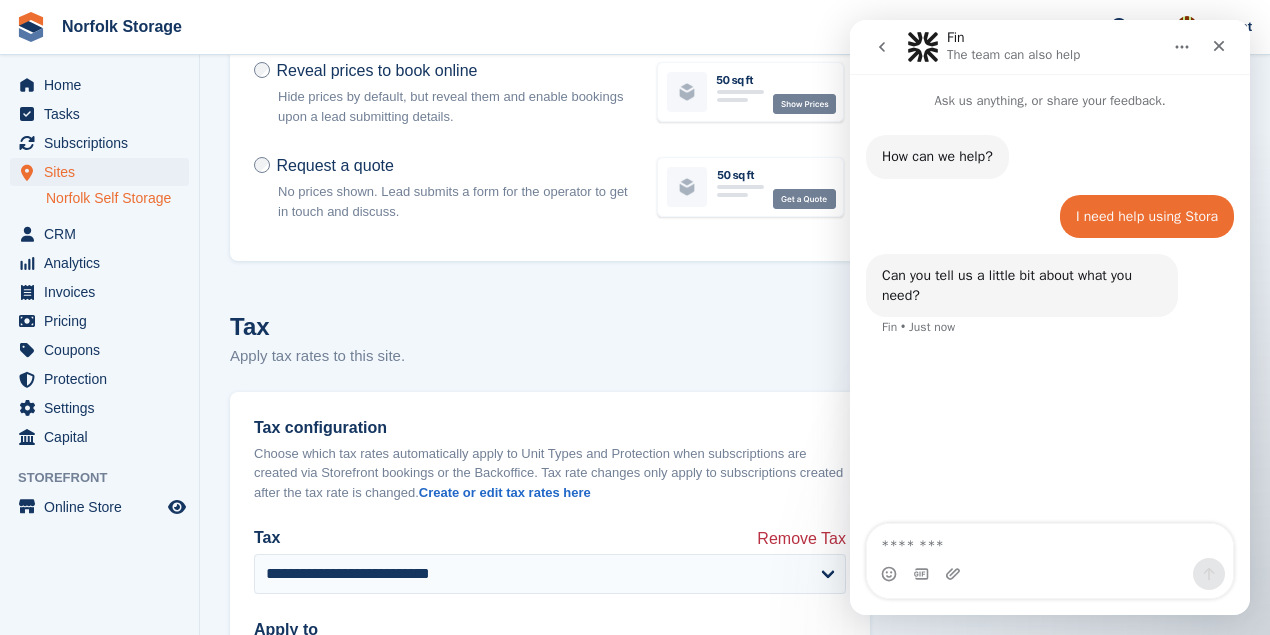 click at bounding box center [1050, 541] 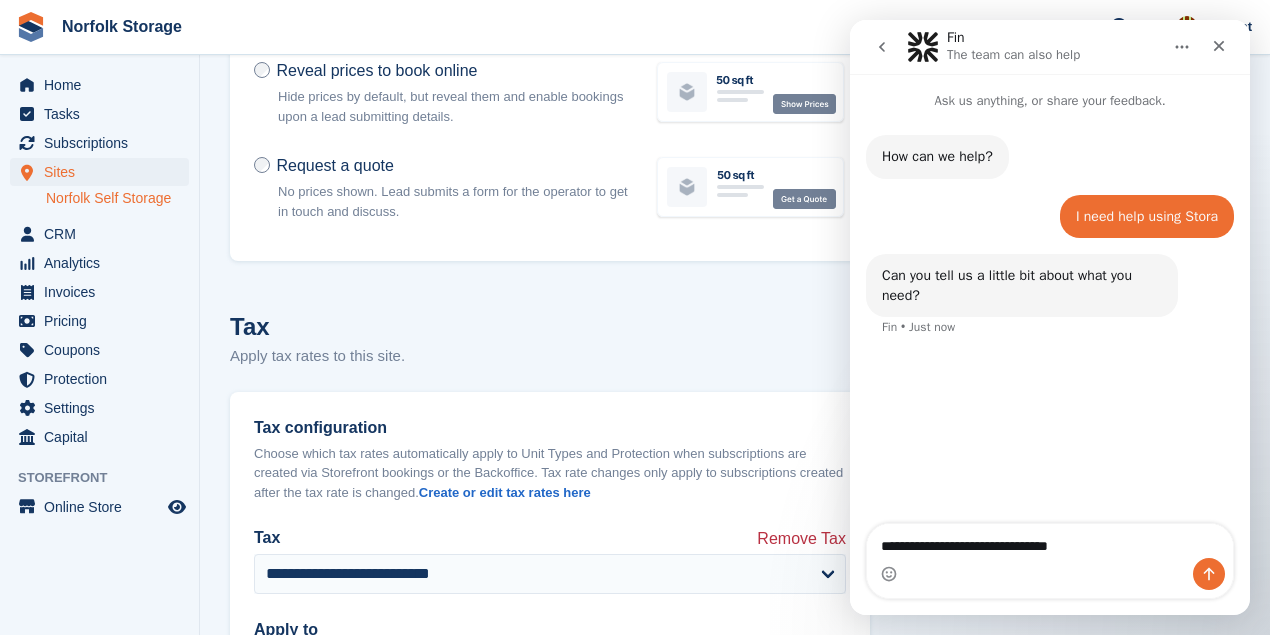 type on "**********" 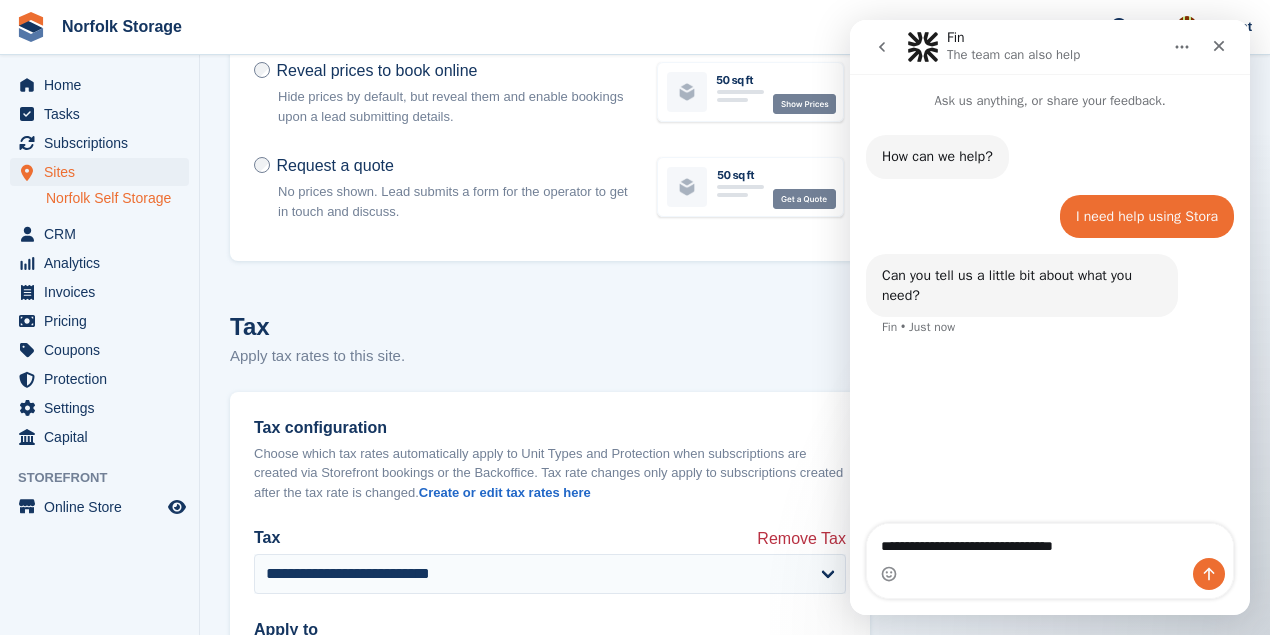 type 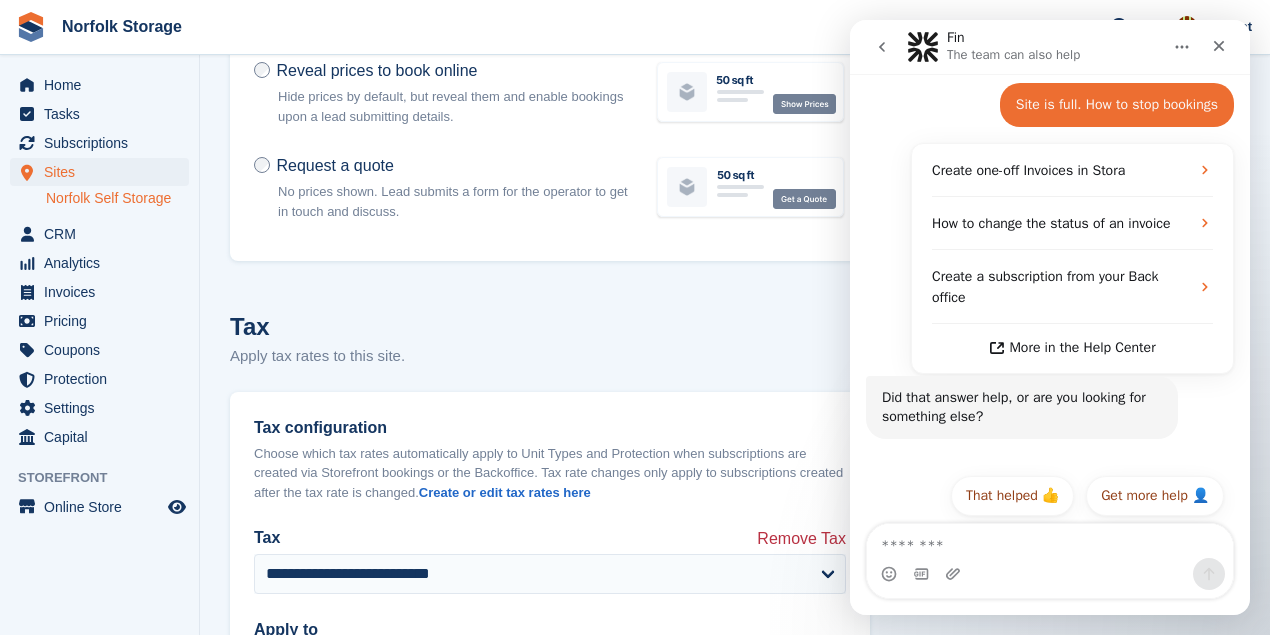 scroll, scrollTop: 256, scrollLeft: 0, axis: vertical 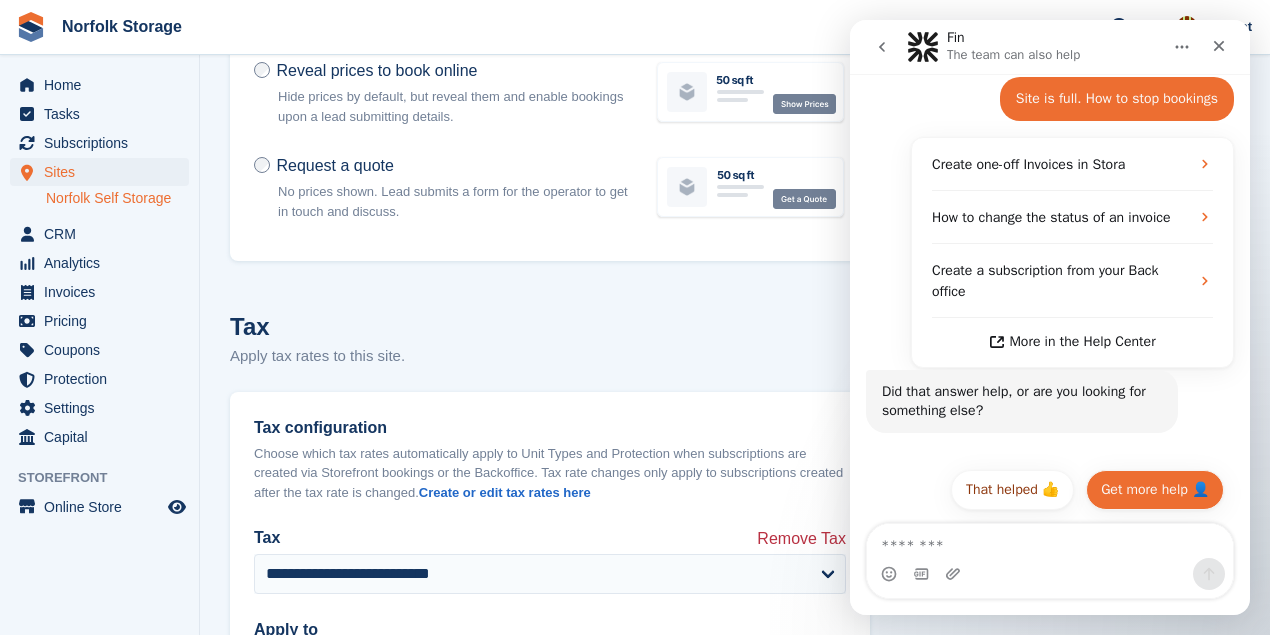 click on "Get more help 👤" at bounding box center (1155, 490) 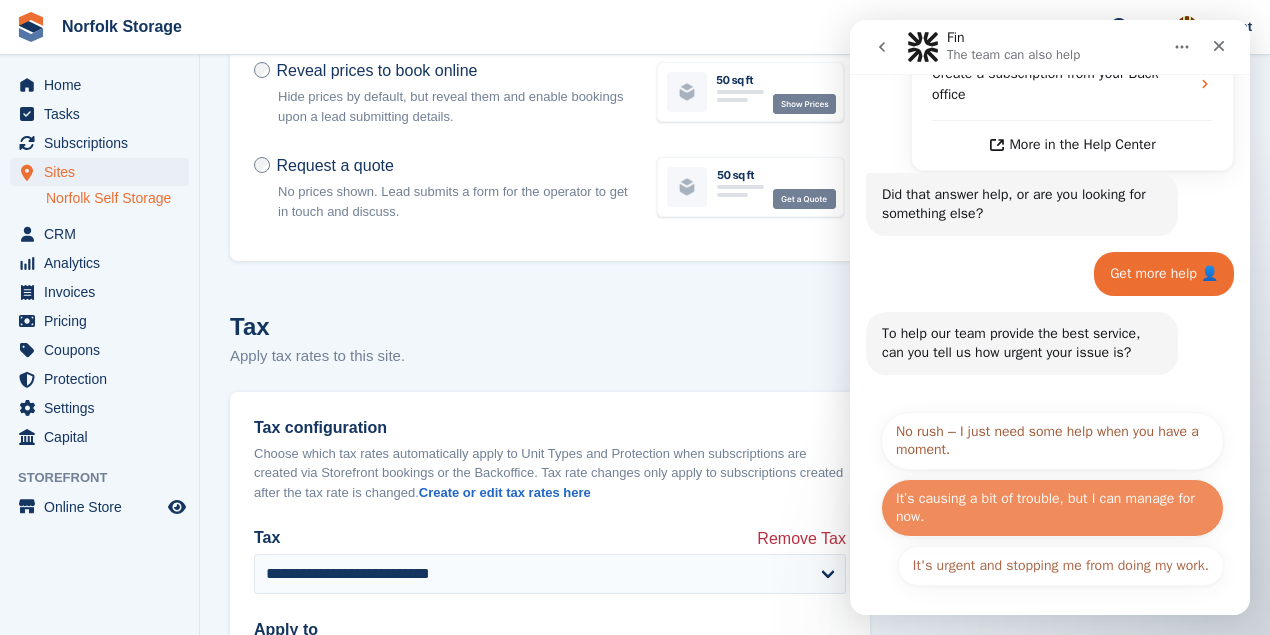 scroll, scrollTop: 454, scrollLeft: 0, axis: vertical 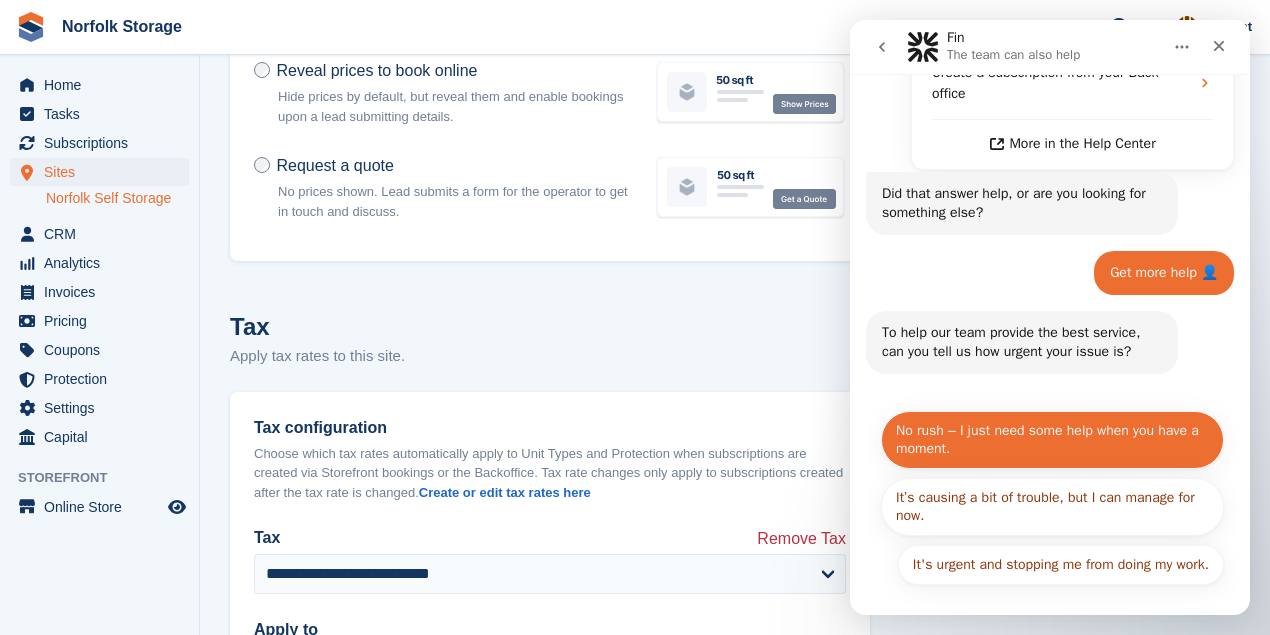 click on "No rush – I just need some help when you have a moment." at bounding box center [1052, 440] 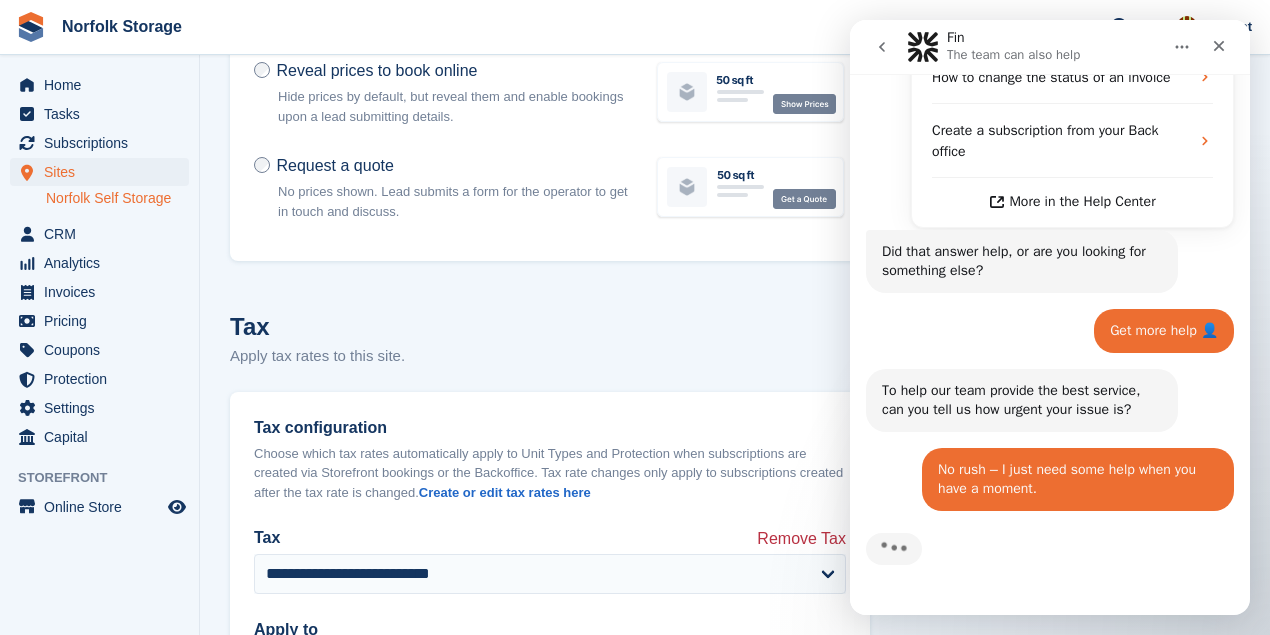 scroll, scrollTop: 496, scrollLeft: 0, axis: vertical 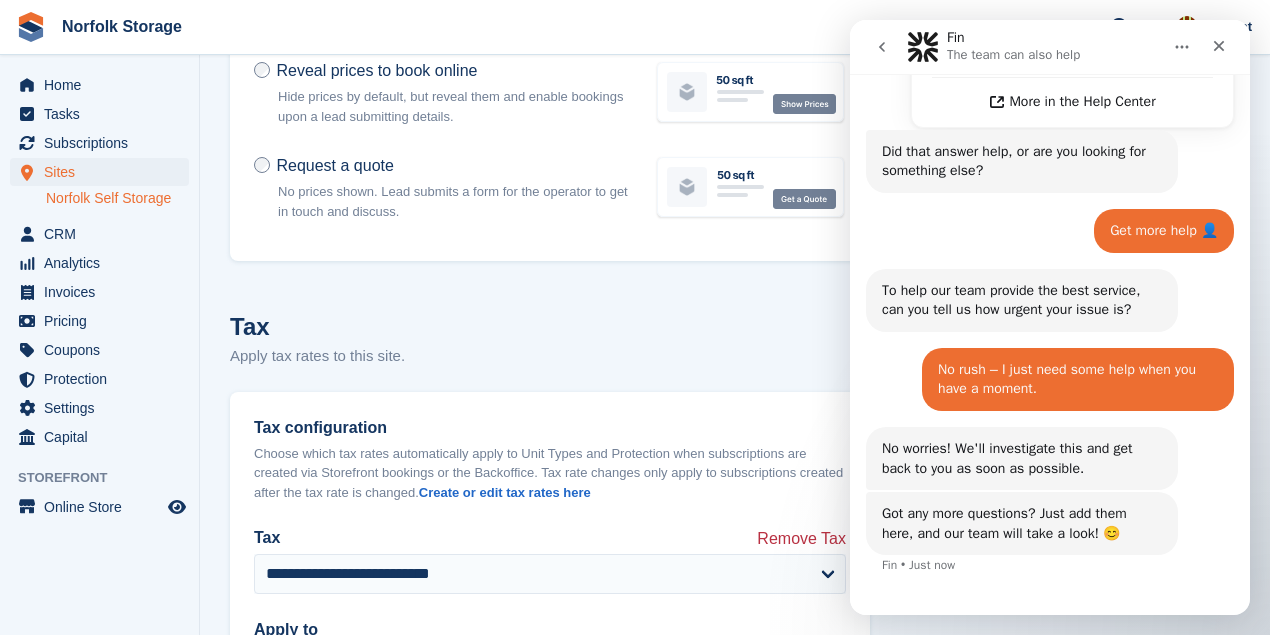 click on "Got any more questions? Just add them here, and our team will take a look! 😊 Fin    •   Just now" at bounding box center (1050, 545) 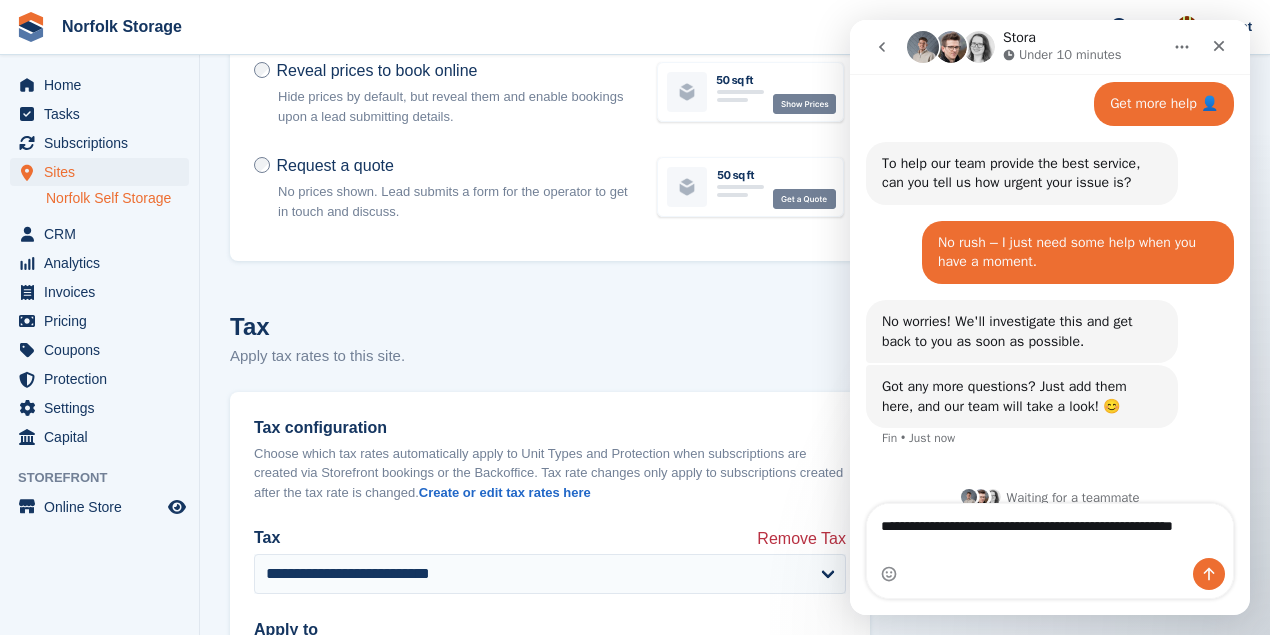 scroll, scrollTop: 643, scrollLeft: 0, axis: vertical 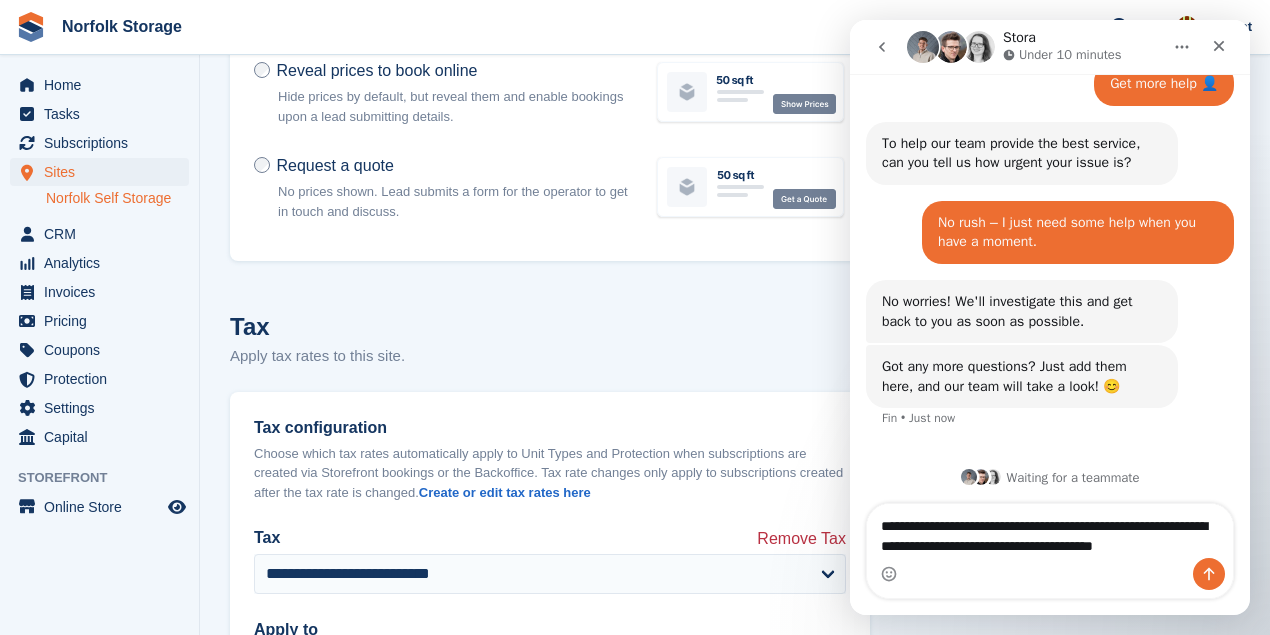 type on "**********" 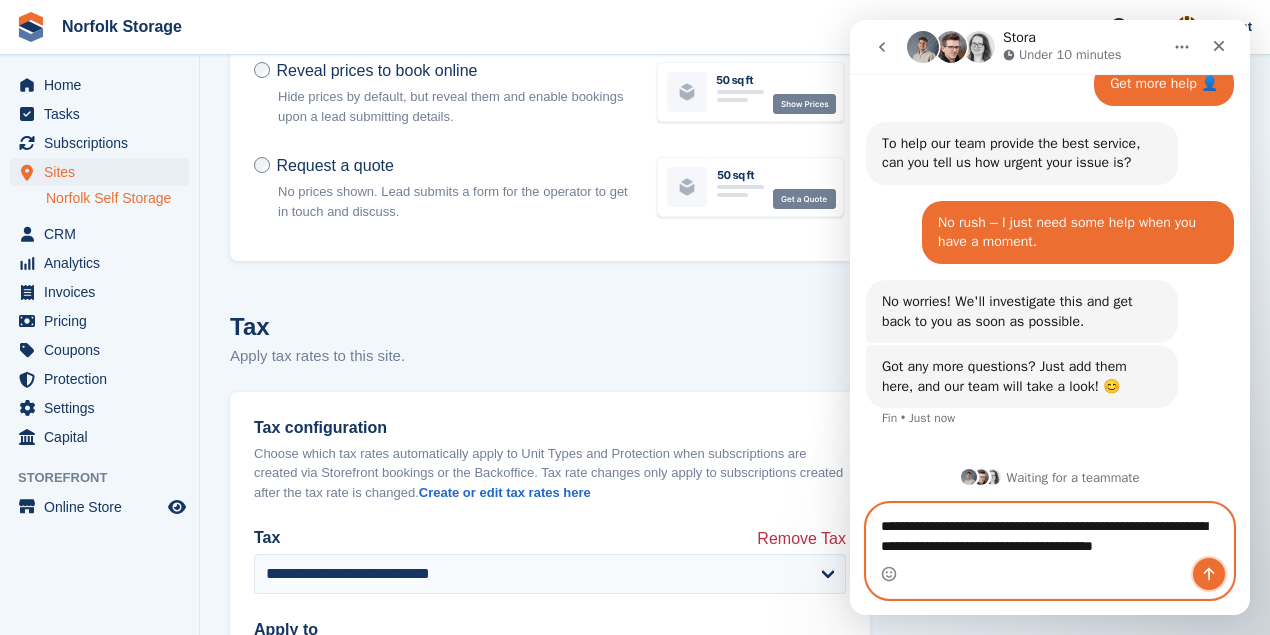 click at bounding box center [1209, 574] 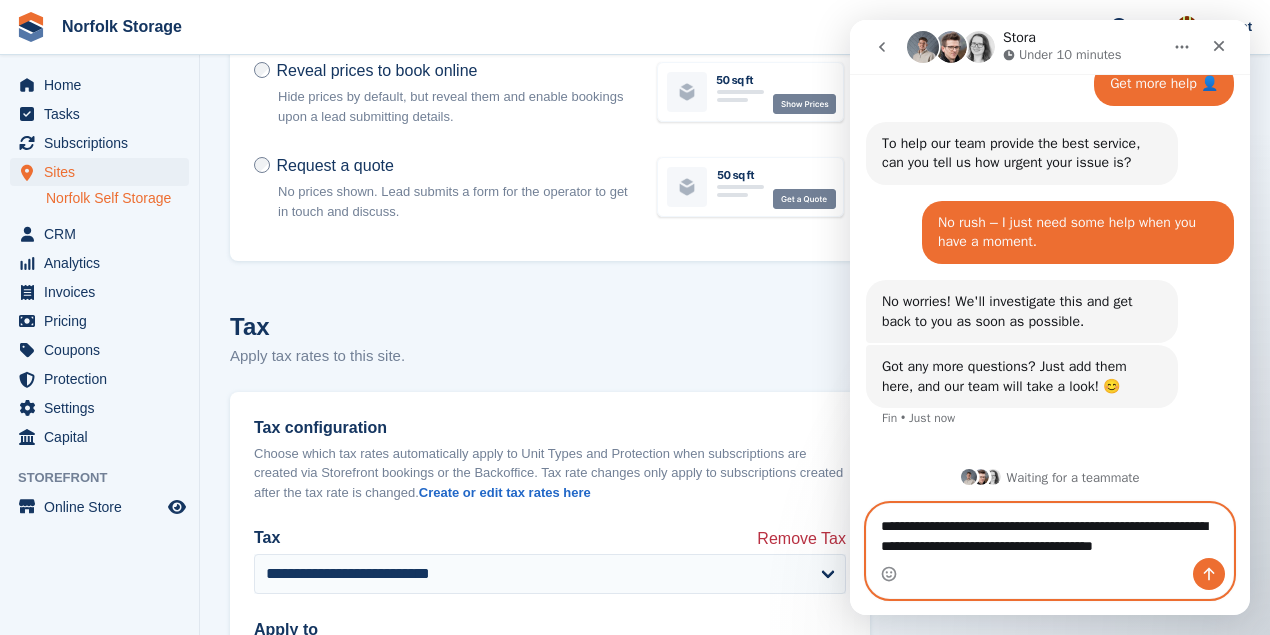 type 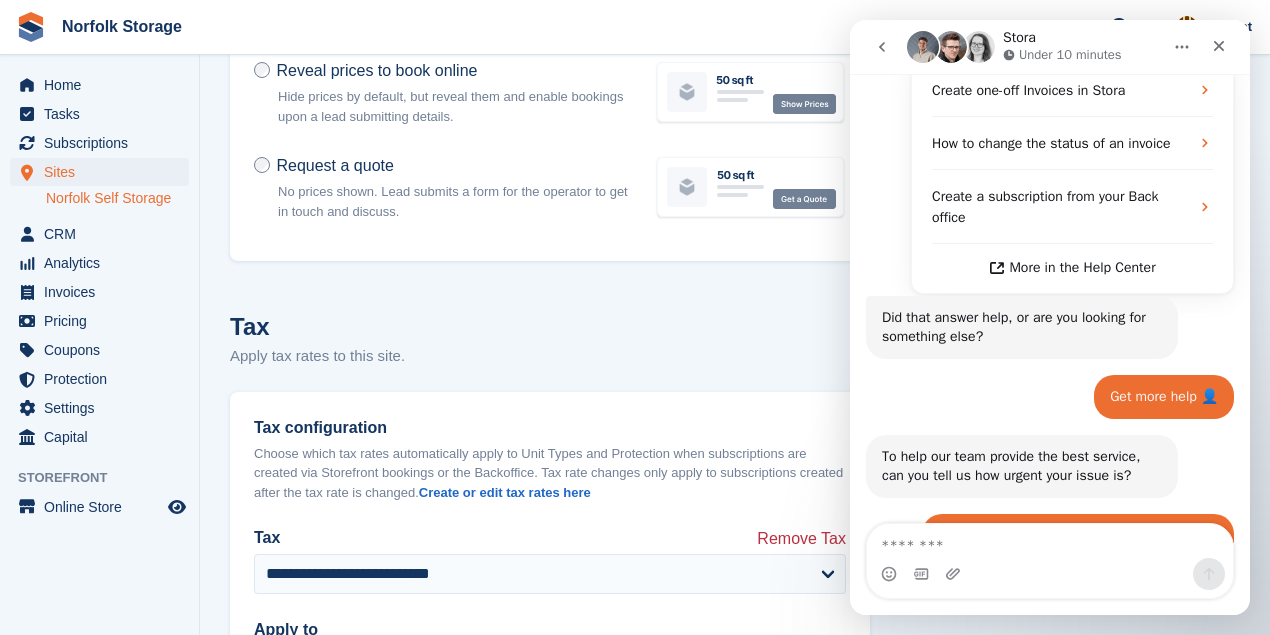 scroll, scrollTop: 317, scrollLeft: 0, axis: vertical 